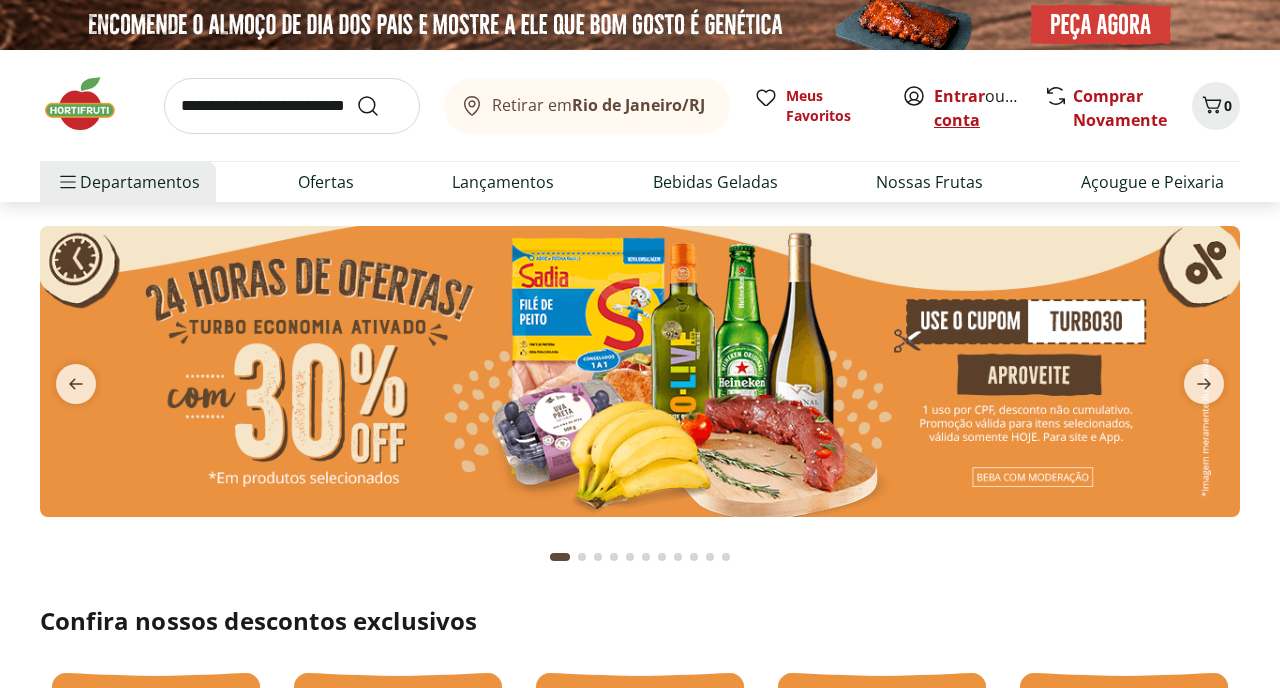 scroll, scrollTop: 0, scrollLeft: 0, axis: both 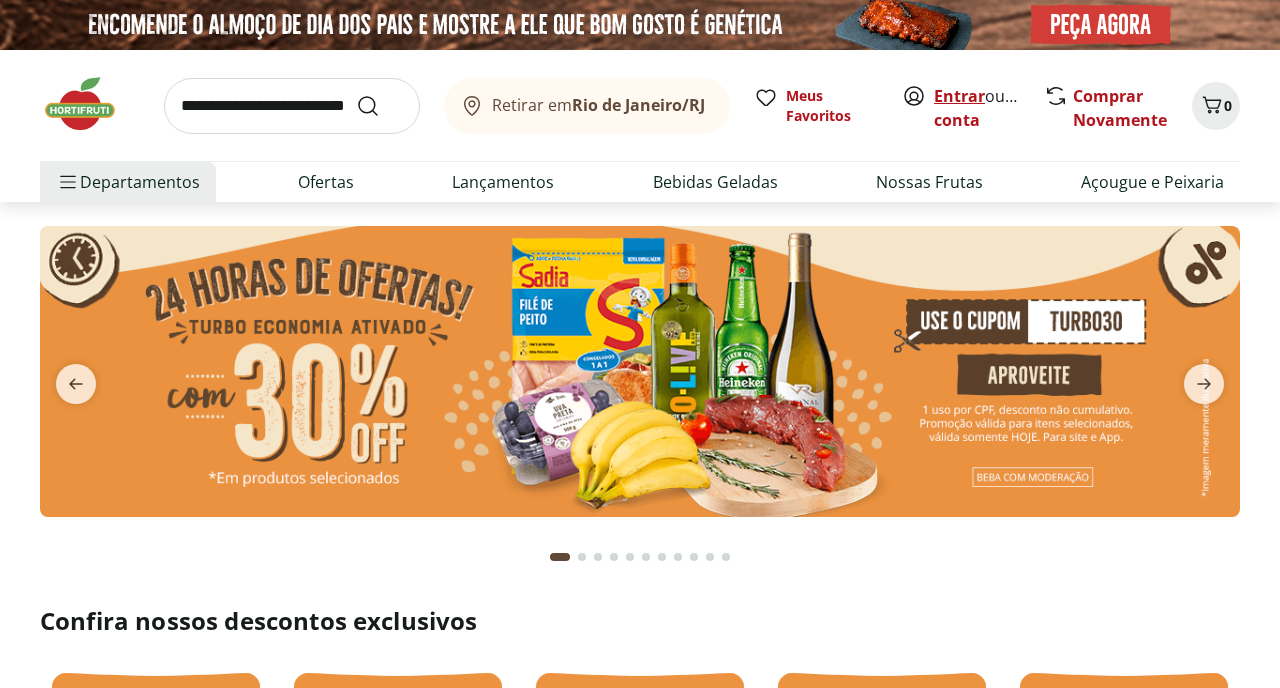 click on "Entrar" at bounding box center (959, 96) 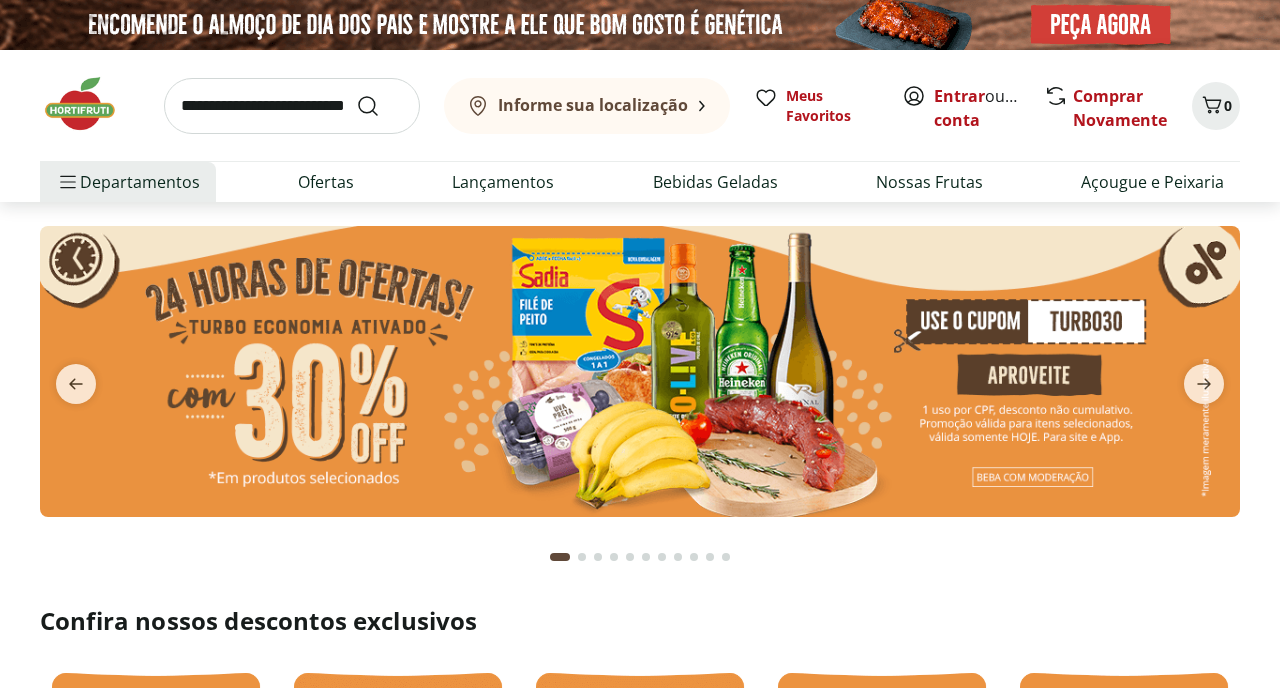 scroll, scrollTop: 0, scrollLeft: 0, axis: both 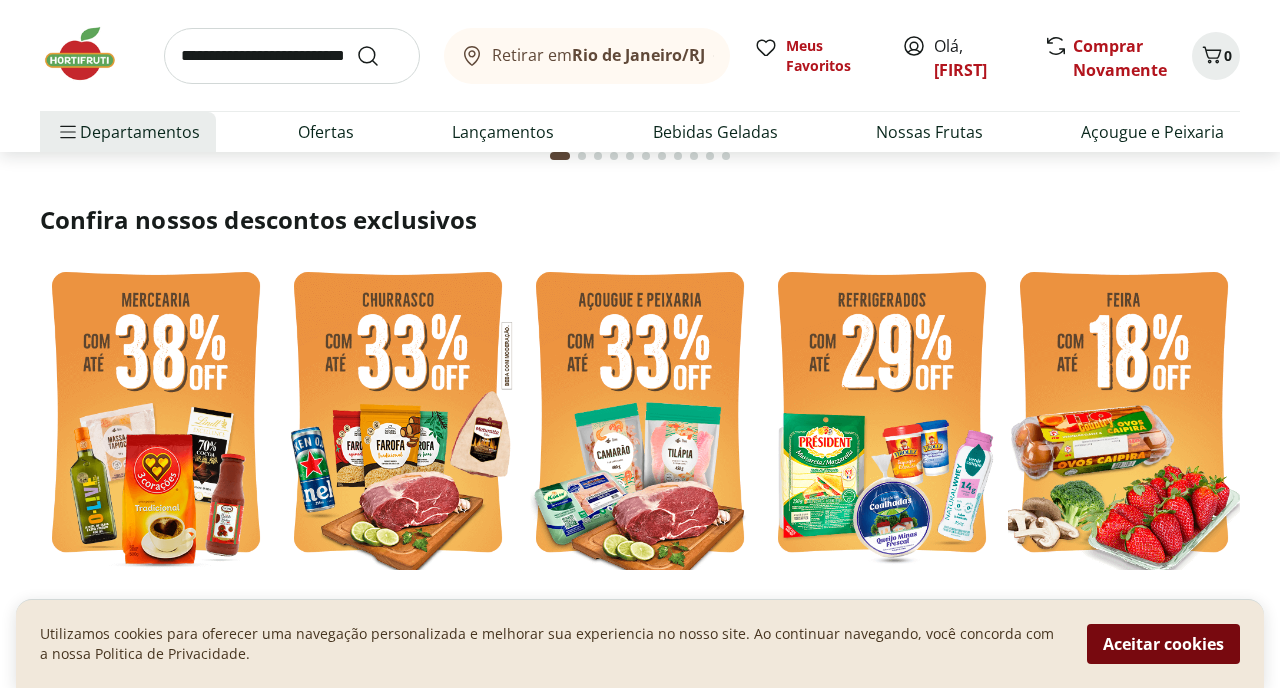 click on "Aceitar cookies" at bounding box center [1163, 644] 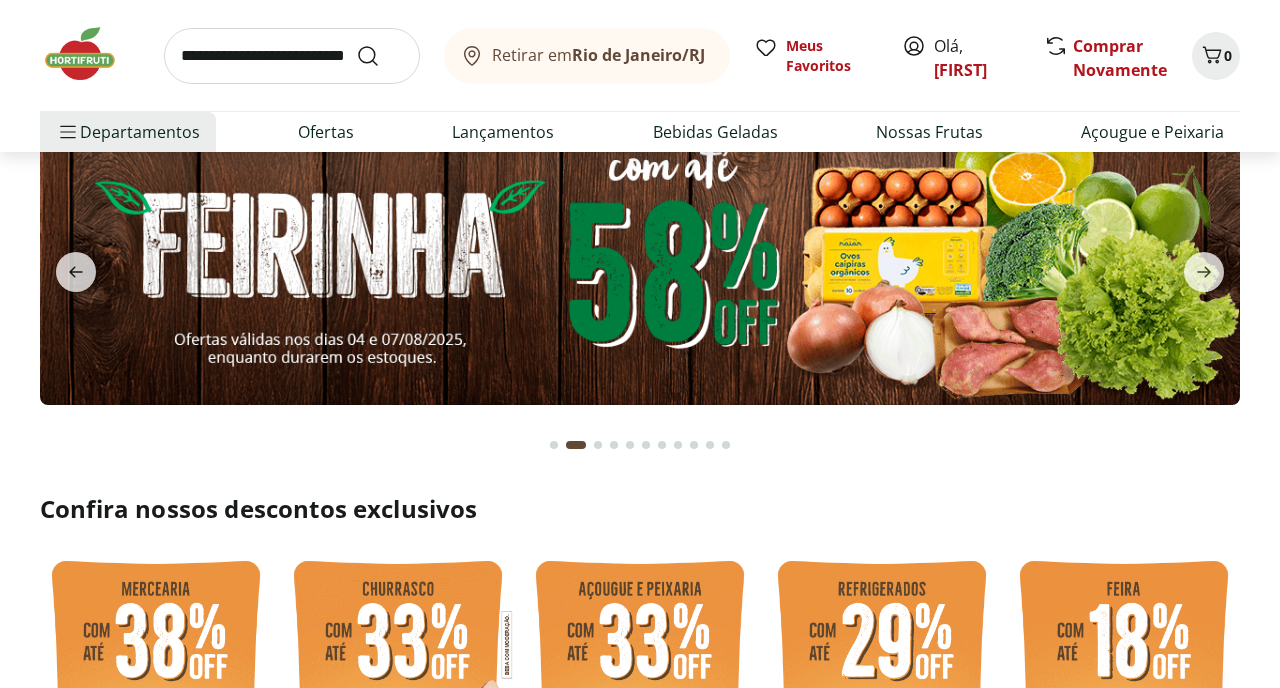scroll, scrollTop: 0, scrollLeft: 0, axis: both 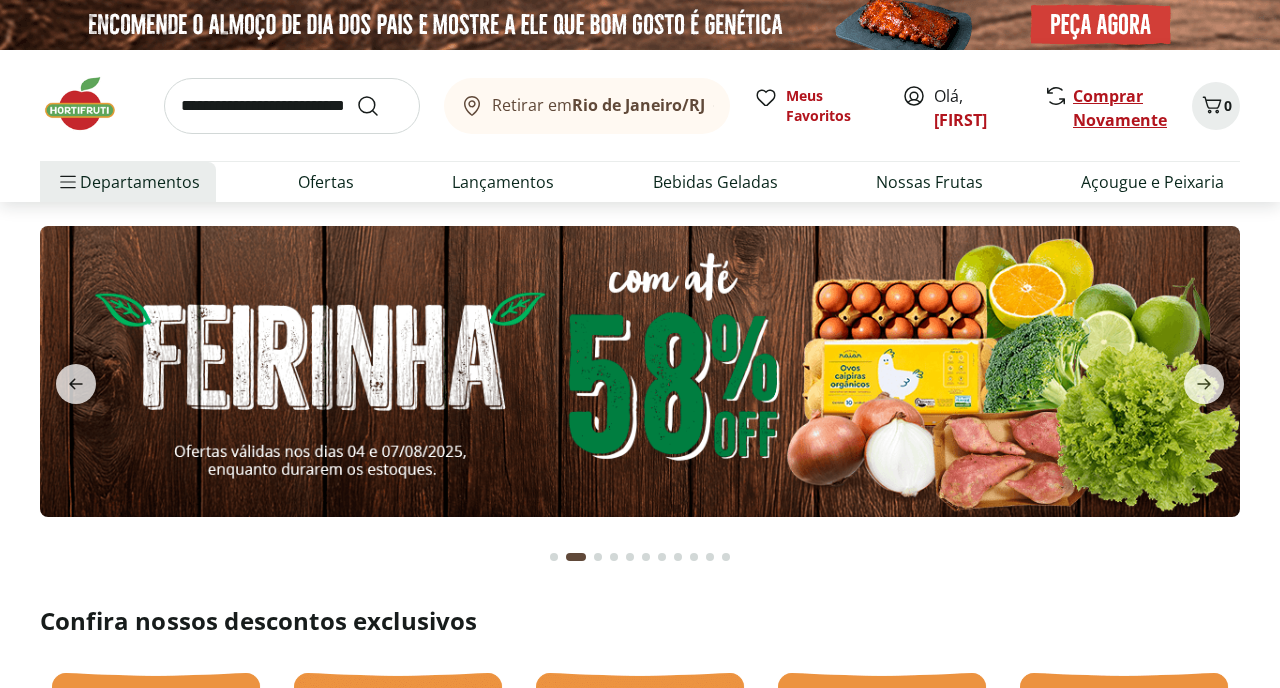 click on "Comprar Novamente" at bounding box center [1120, 108] 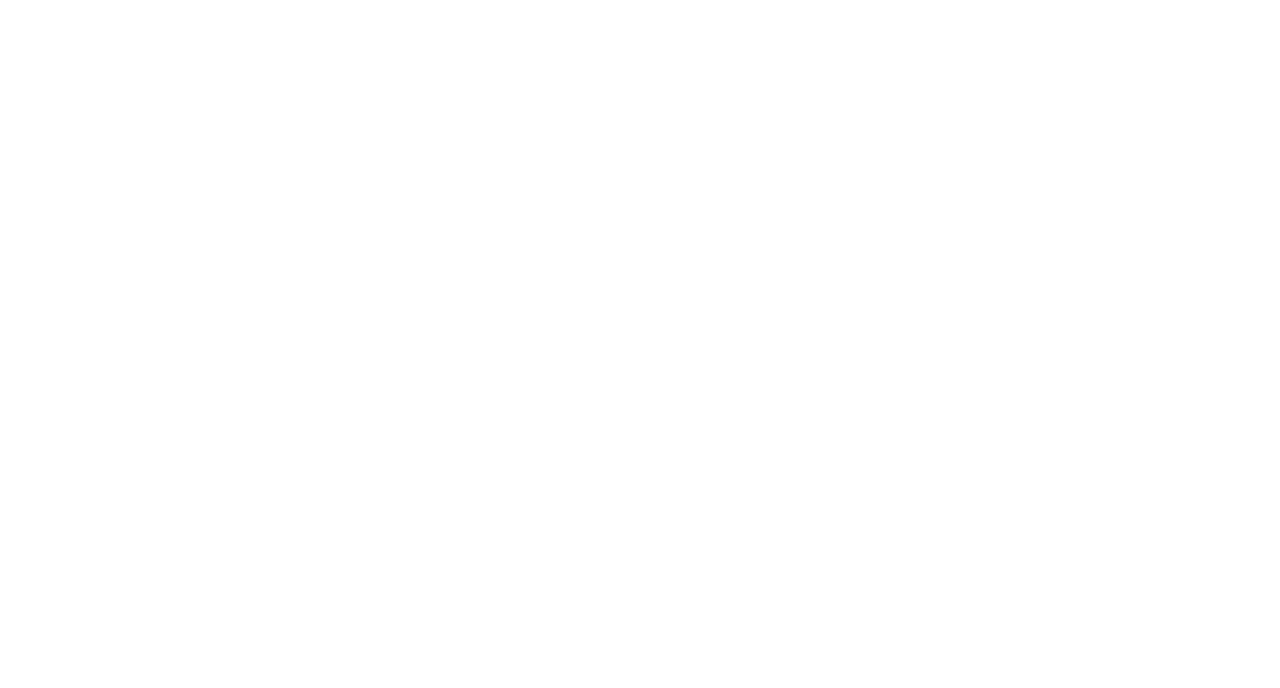 scroll, scrollTop: 0, scrollLeft: 0, axis: both 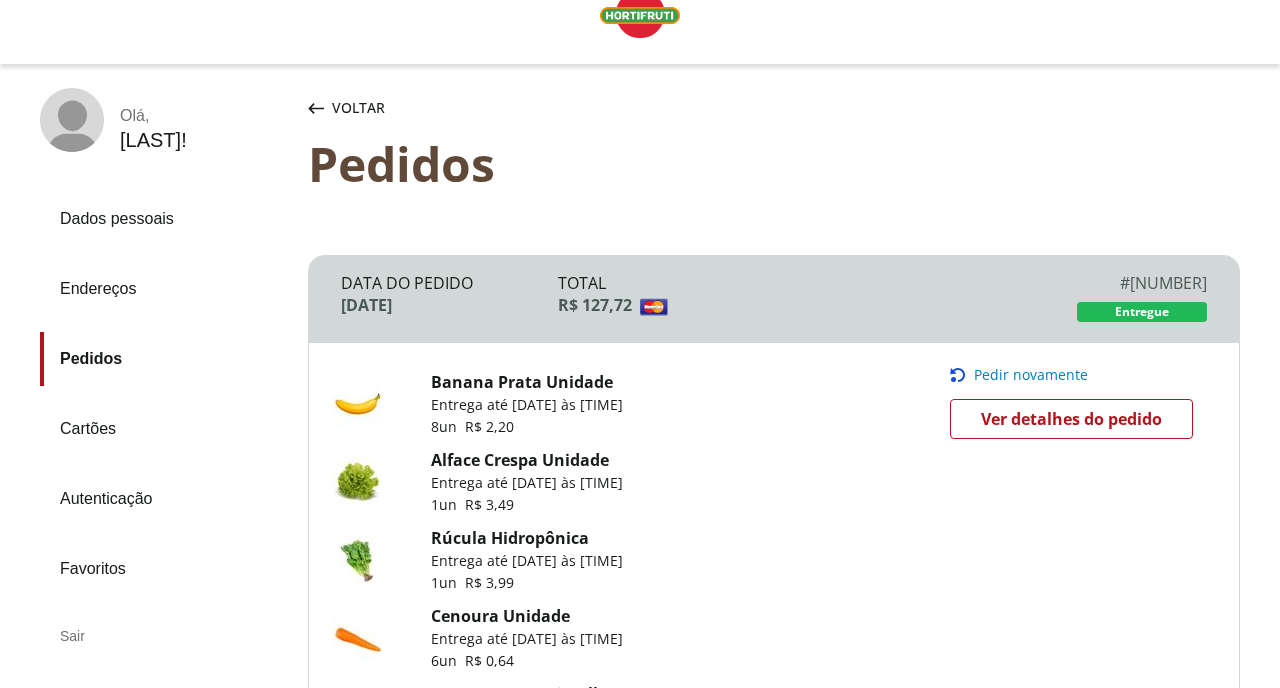 click on "Pedir novamente" at bounding box center [1031, 375] 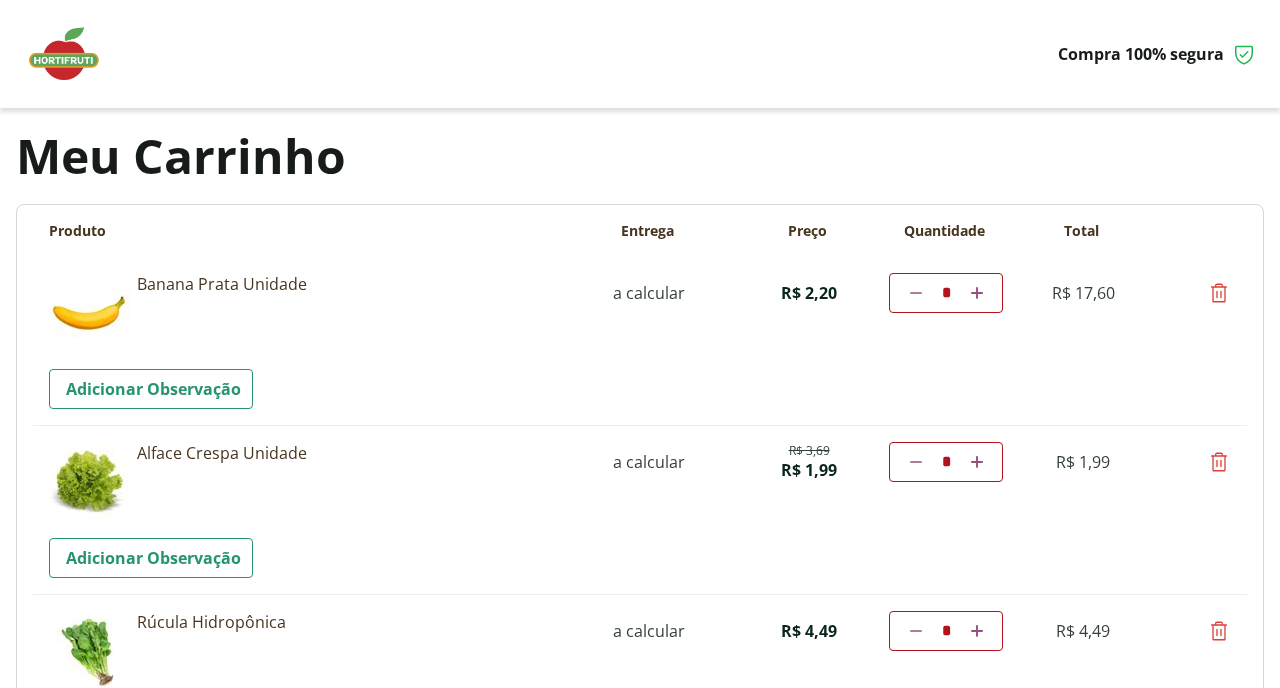scroll, scrollTop: 0, scrollLeft: 0, axis: both 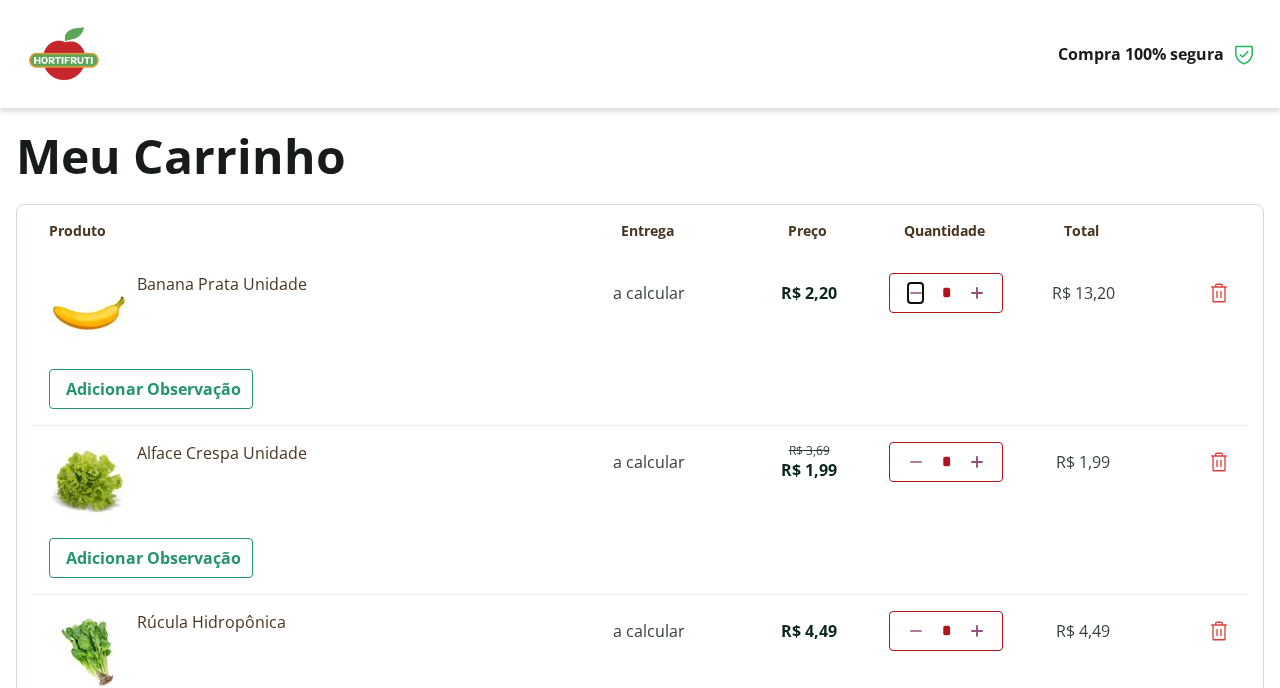 click at bounding box center (916, 293) 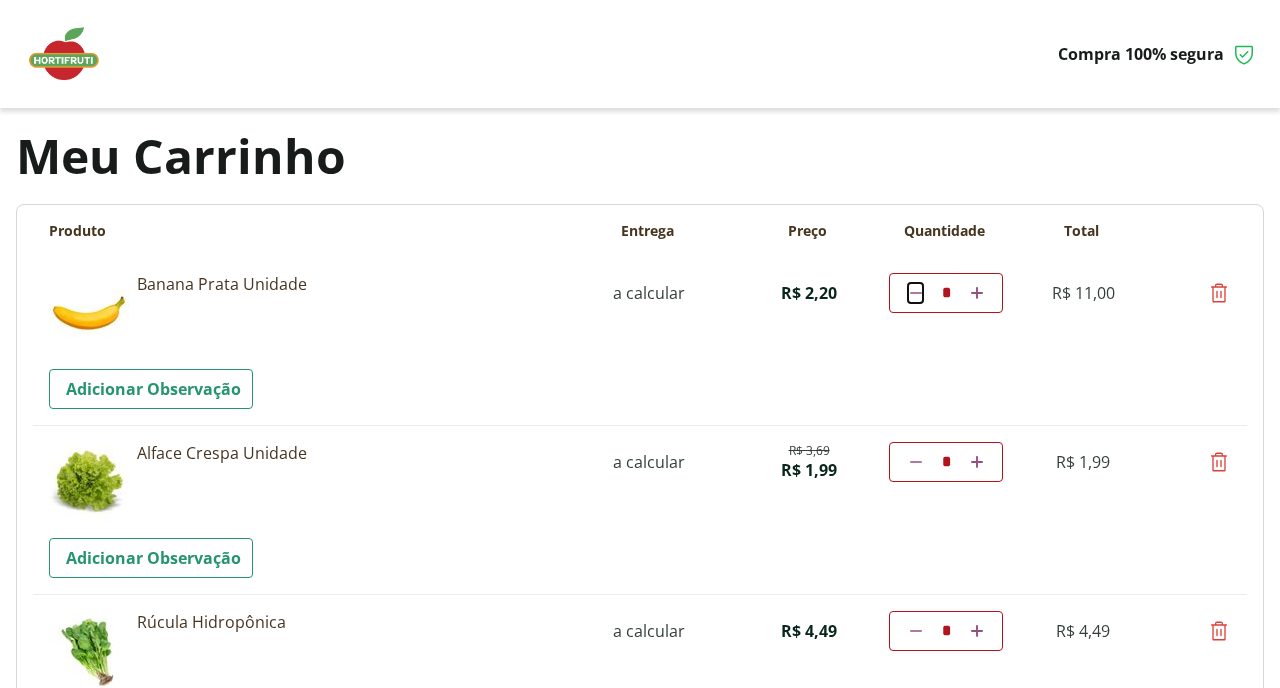 click at bounding box center (916, 293) 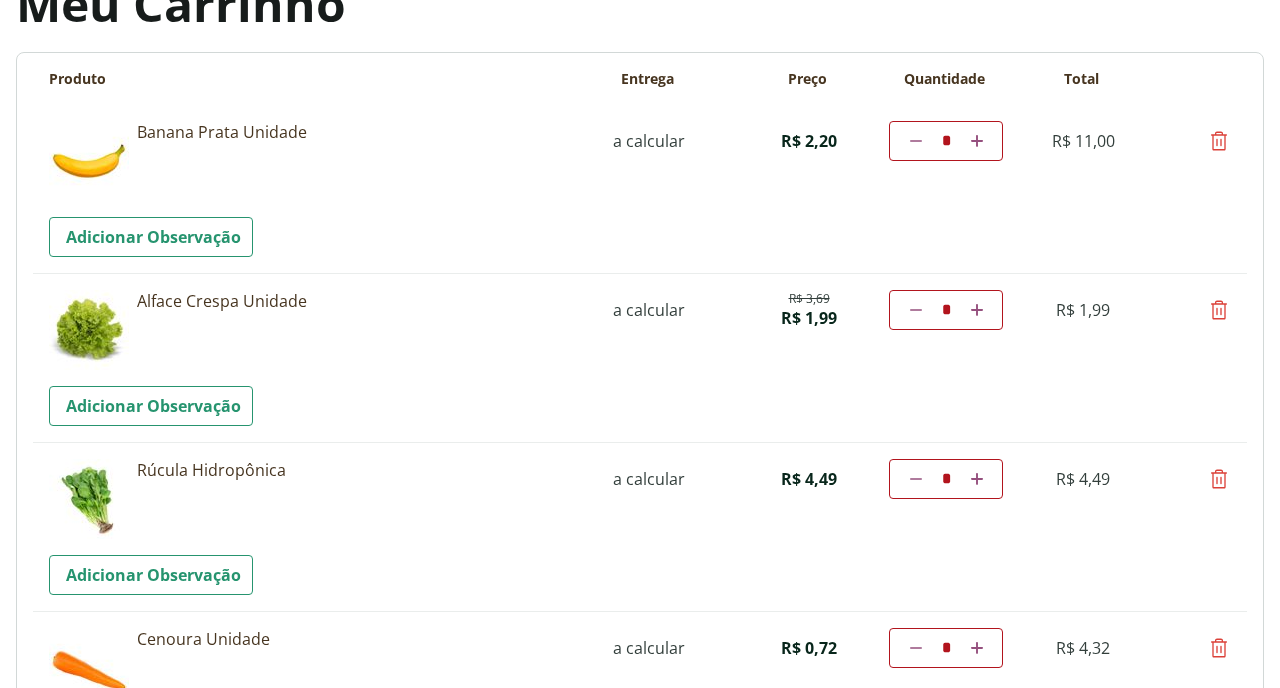 scroll, scrollTop: 158, scrollLeft: 0, axis: vertical 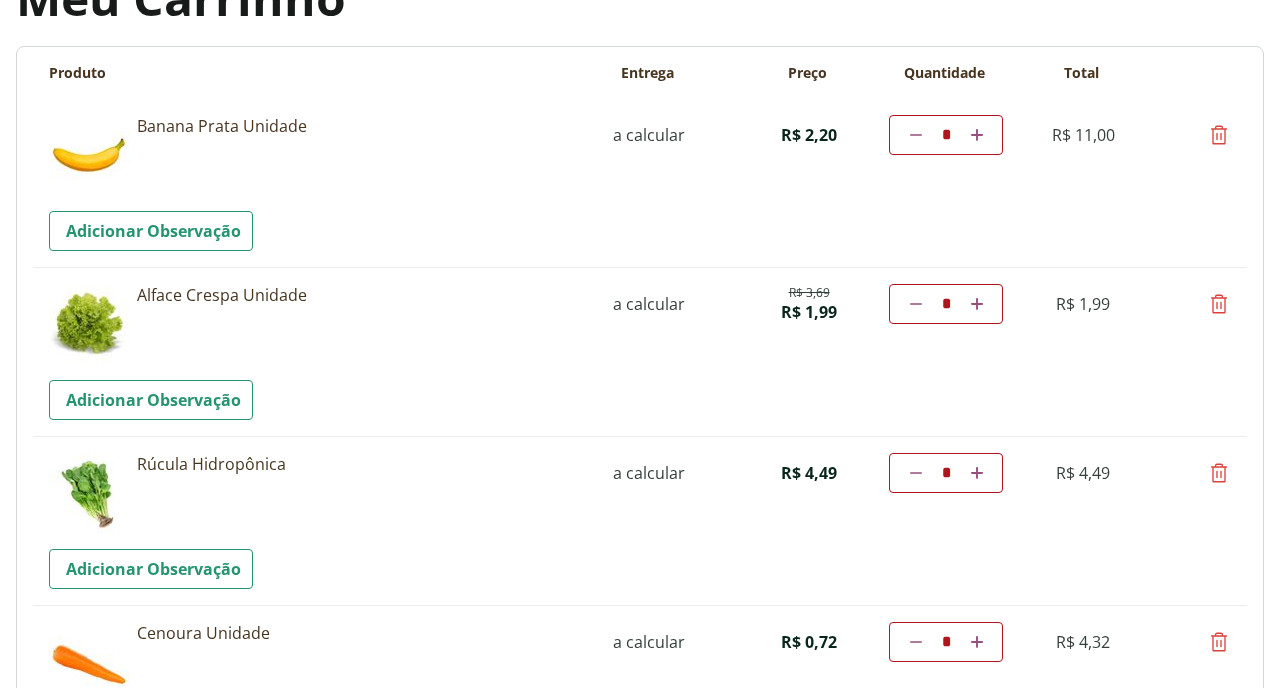 click at bounding box center [916, 135] 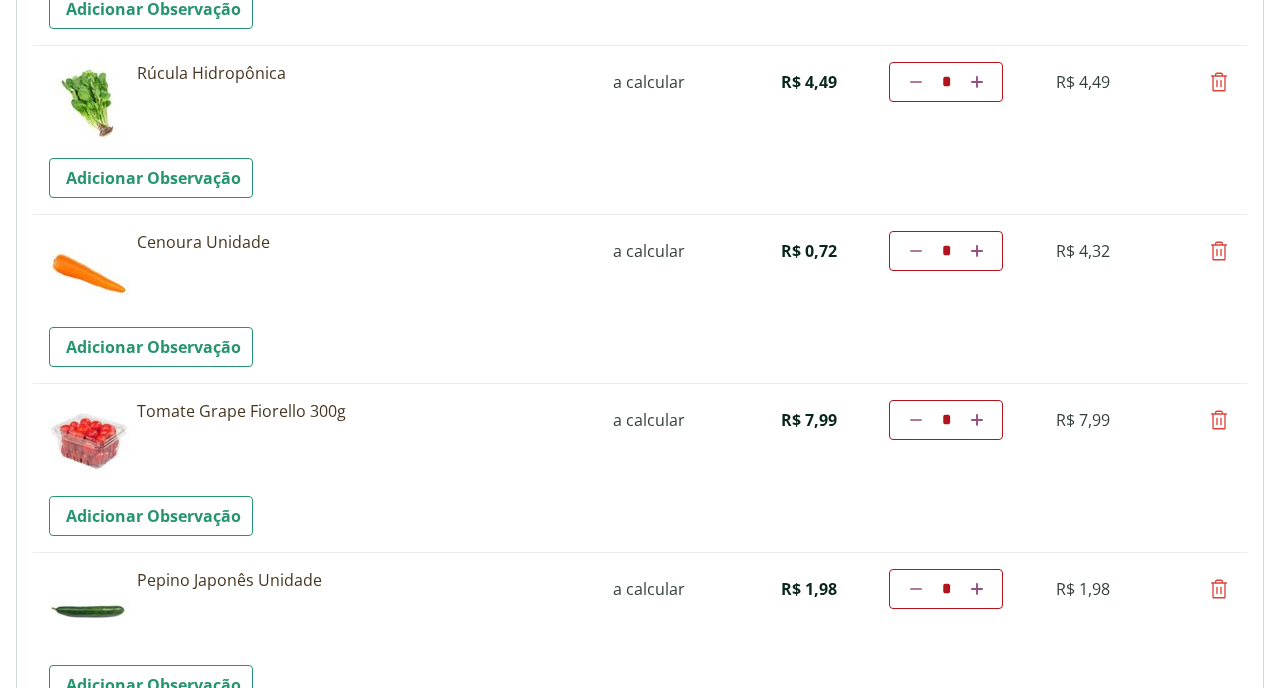 scroll, scrollTop: 552, scrollLeft: 0, axis: vertical 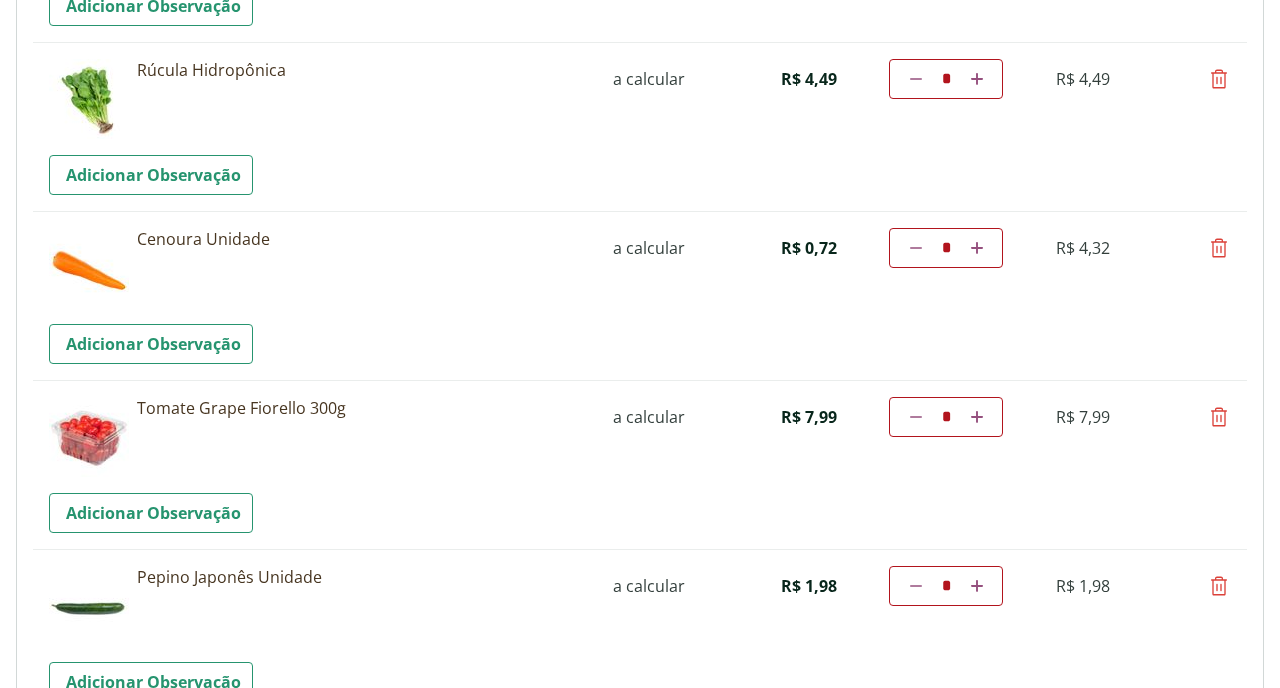 click at bounding box center (916, 248) 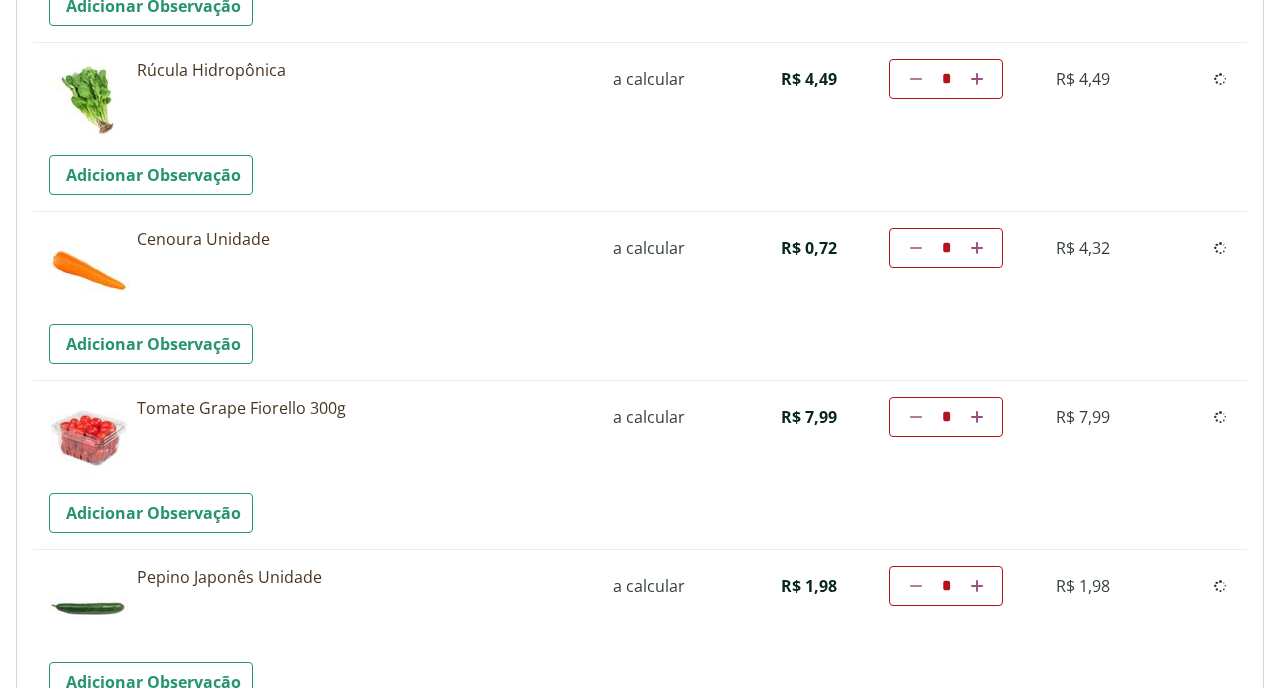 click on "Diminuir a quantidade                                 *                                          Aumentar a quantidade" at bounding box center (946, 248) 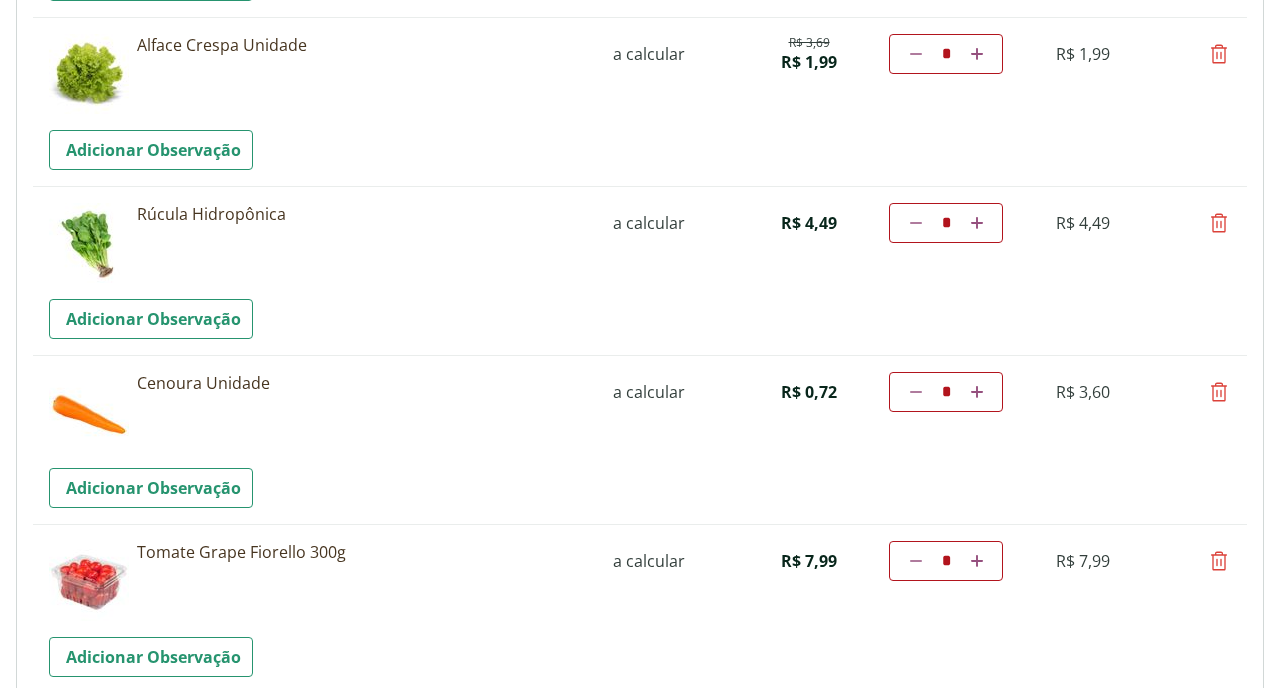scroll, scrollTop: 410, scrollLeft: 0, axis: vertical 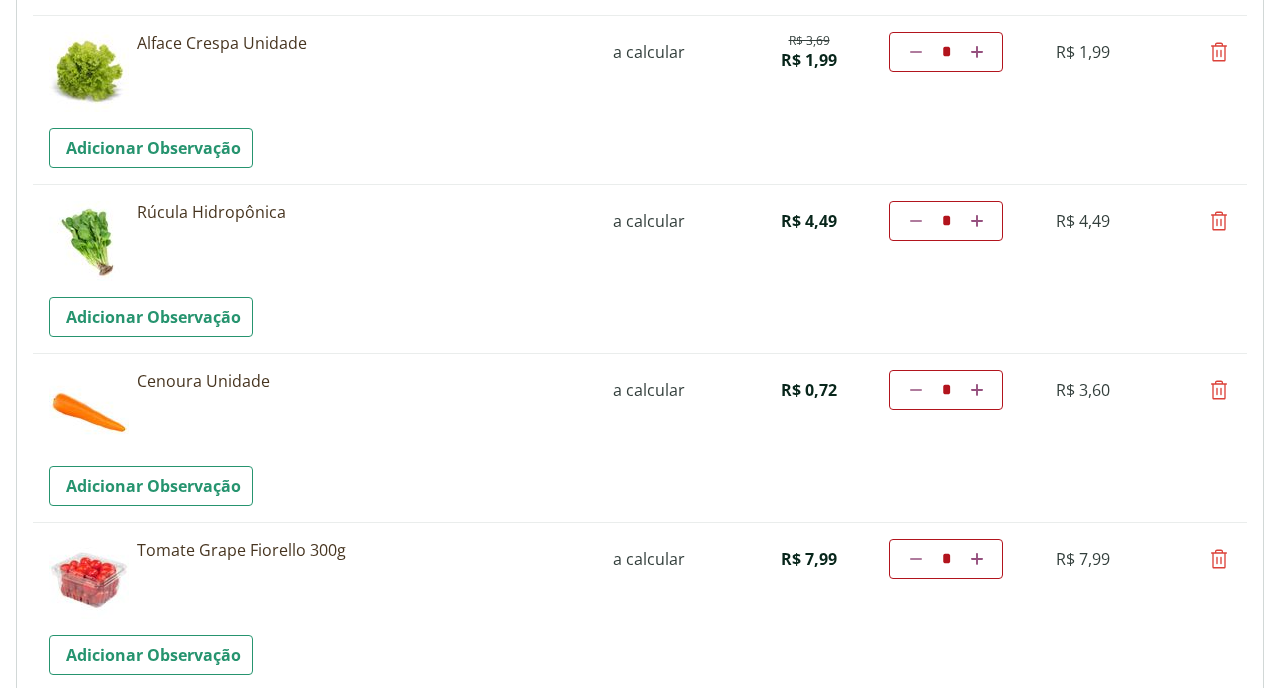 click at bounding box center [916, 390] 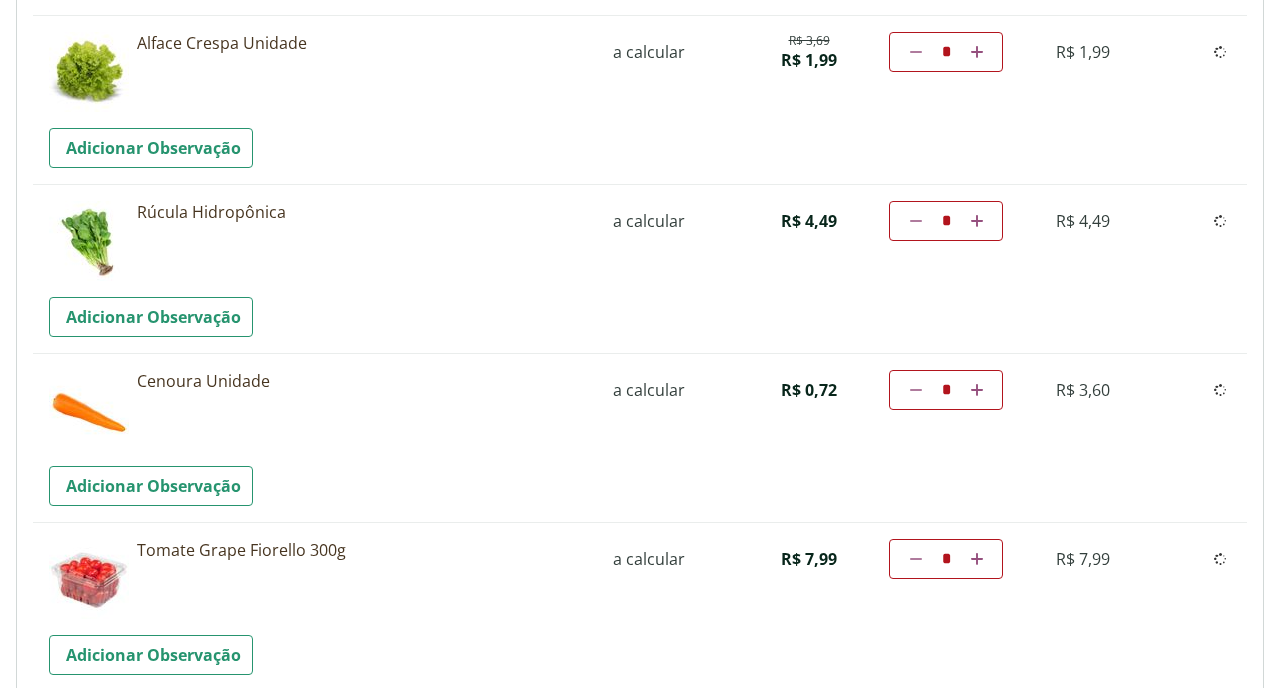click on "Diminuir a quantidade                                 *                                          Aumentar a quantidade" at bounding box center [946, 390] 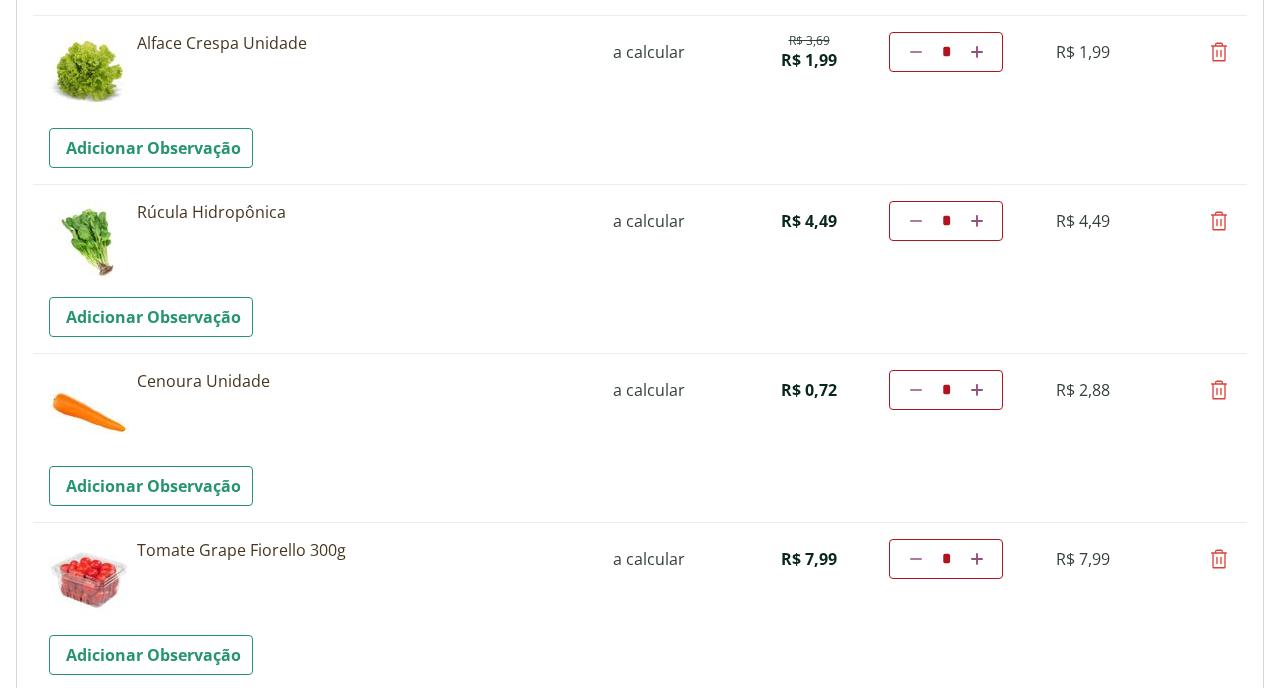 click at bounding box center [916, 390] 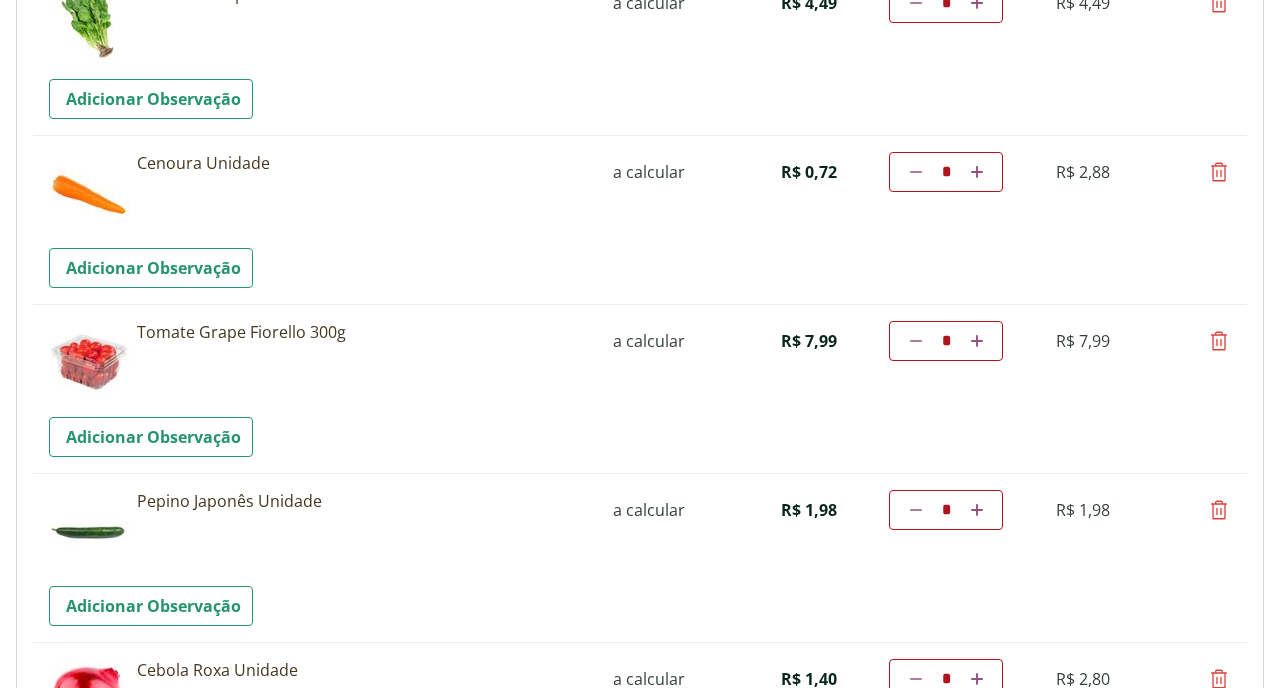 scroll, scrollTop: 630, scrollLeft: 0, axis: vertical 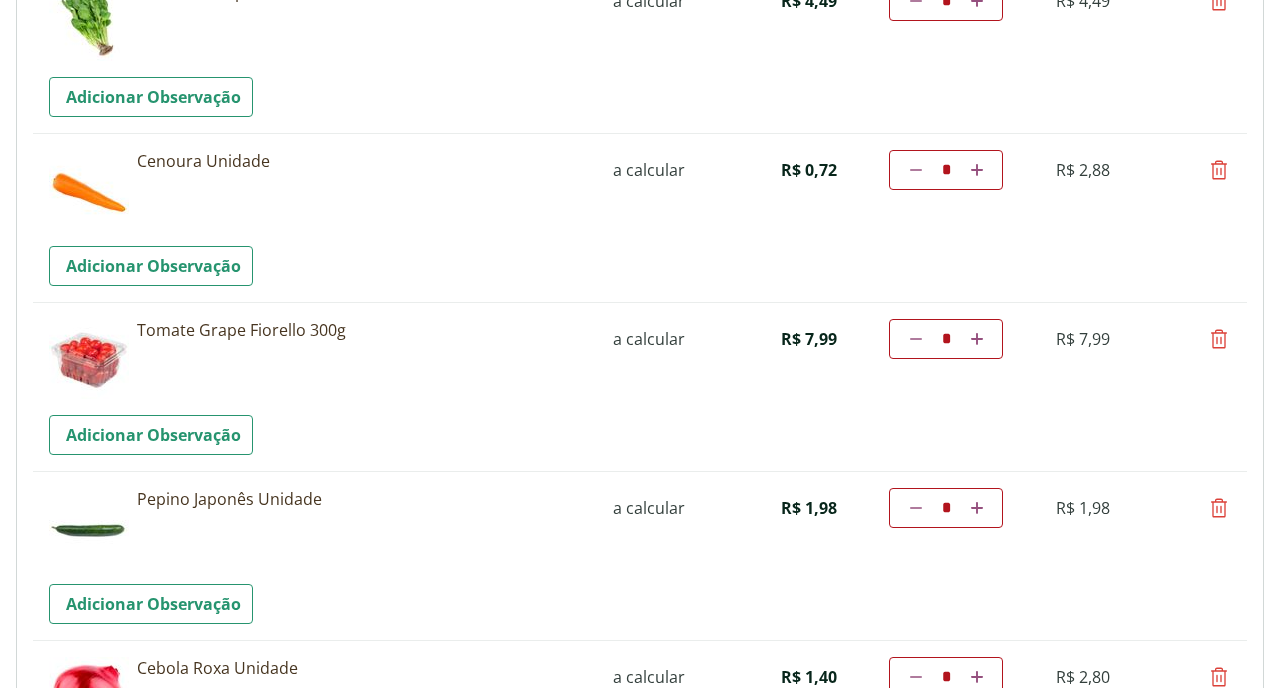 click at bounding box center (916, 170) 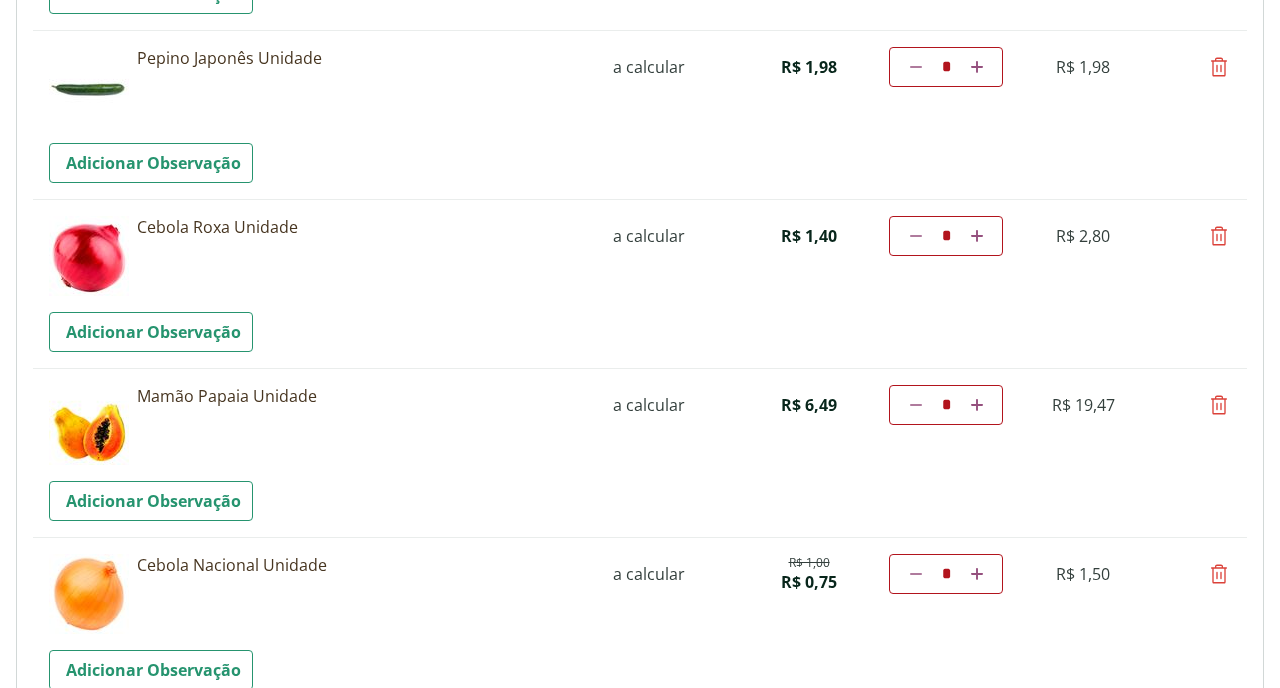 scroll, scrollTop: 1075, scrollLeft: 0, axis: vertical 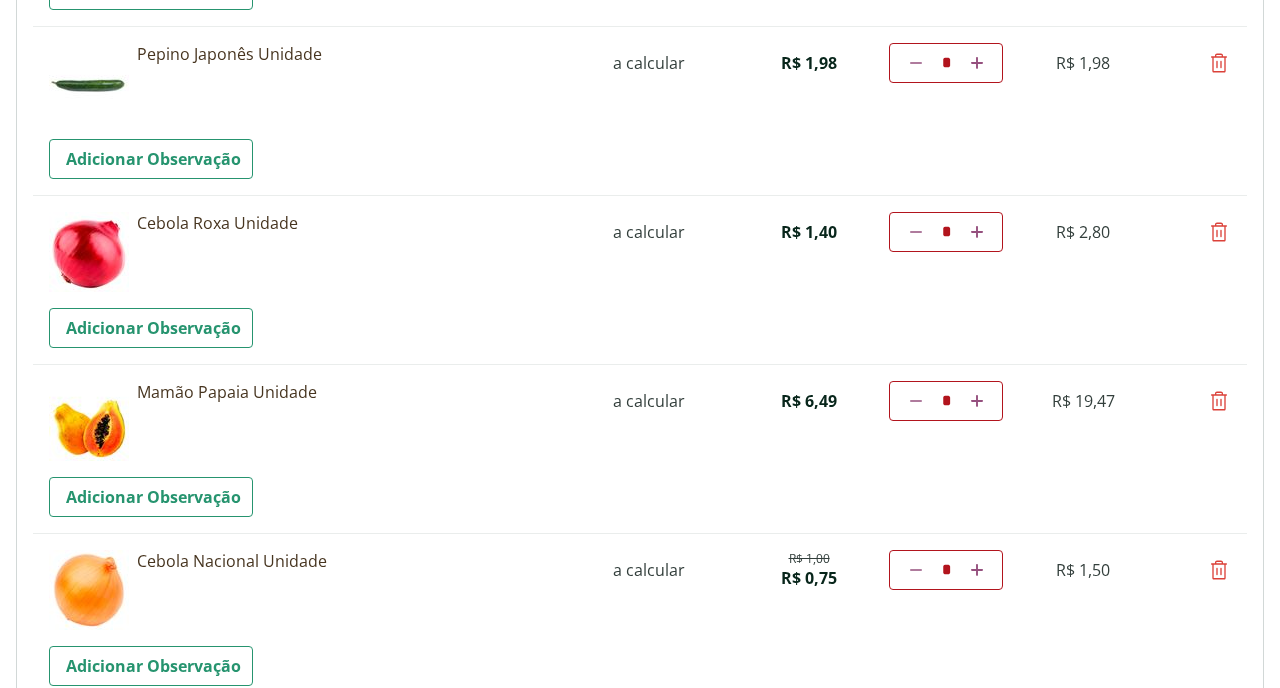click at bounding box center [916, 232] 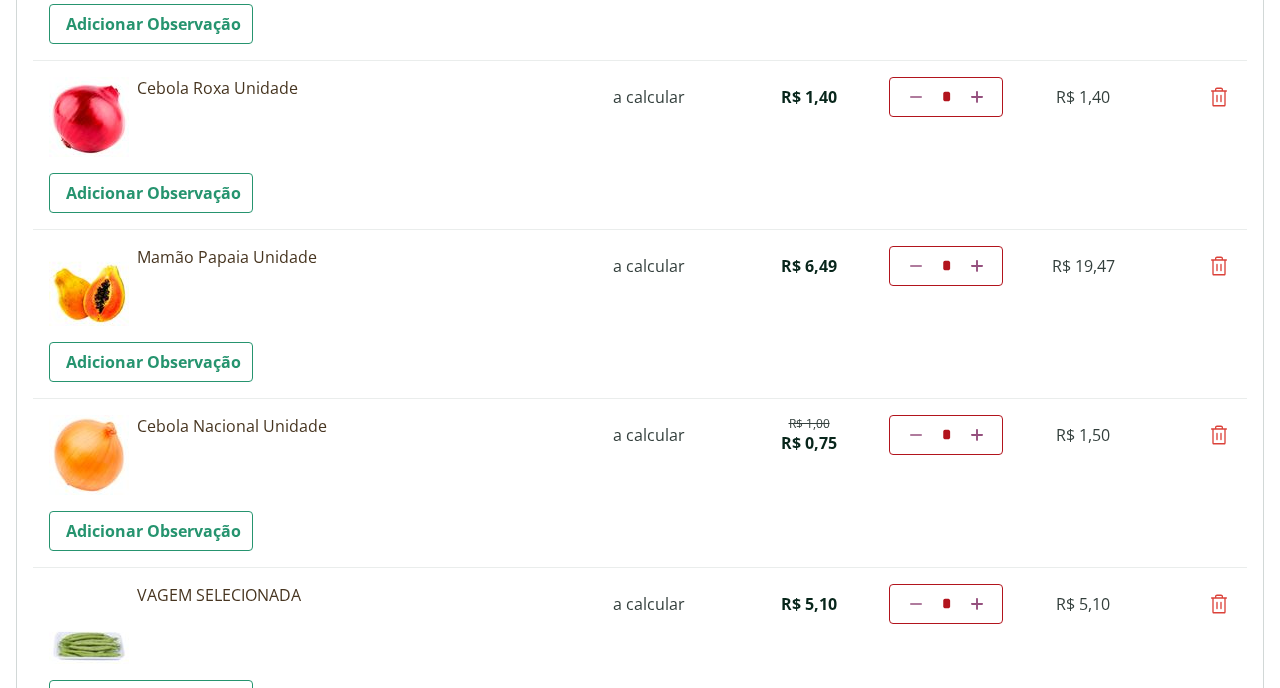 scroll, scrollTop: 197, scrollLeft: 0, axis: vertical 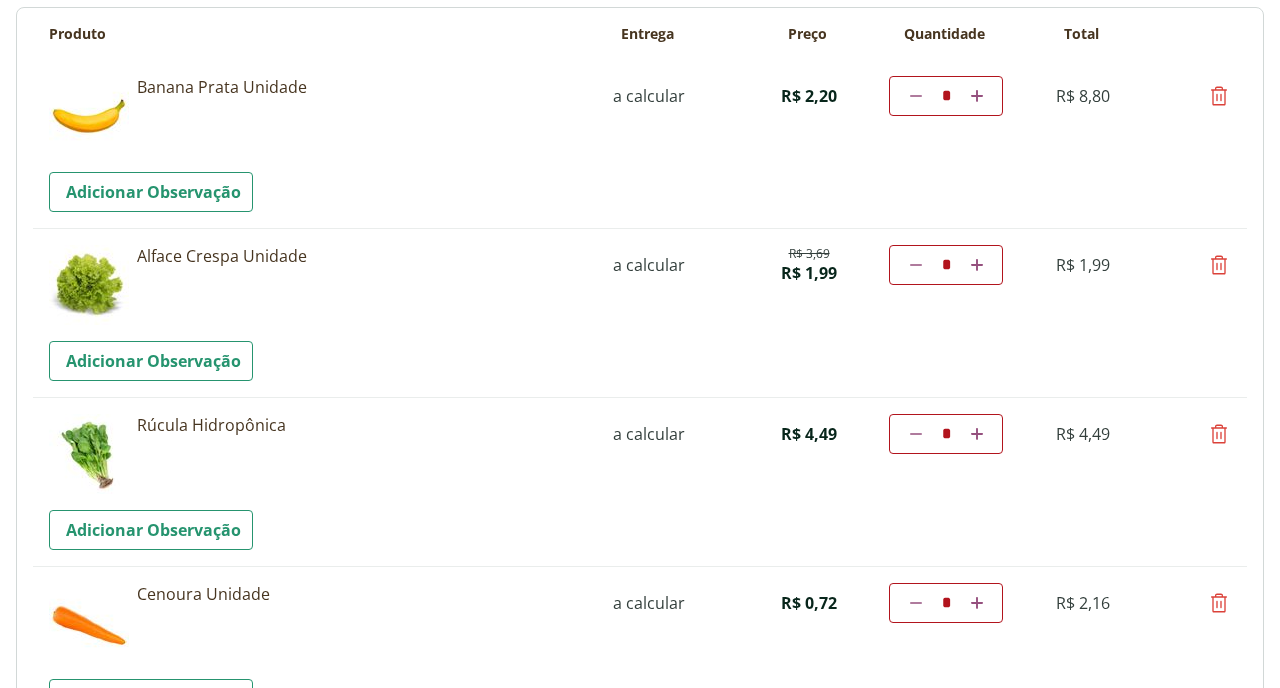 click at bounding box center (916, 265) 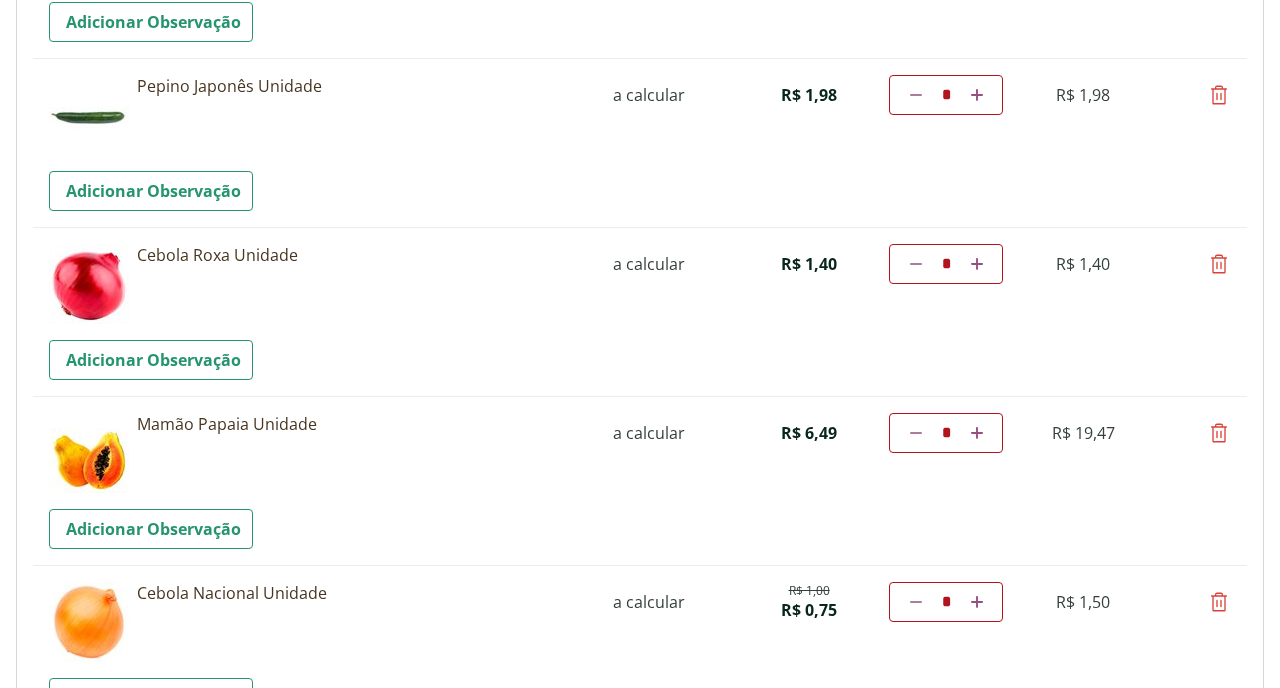 scroll, scrollTop: 1159, scrollLeft: 0, axis: vertical 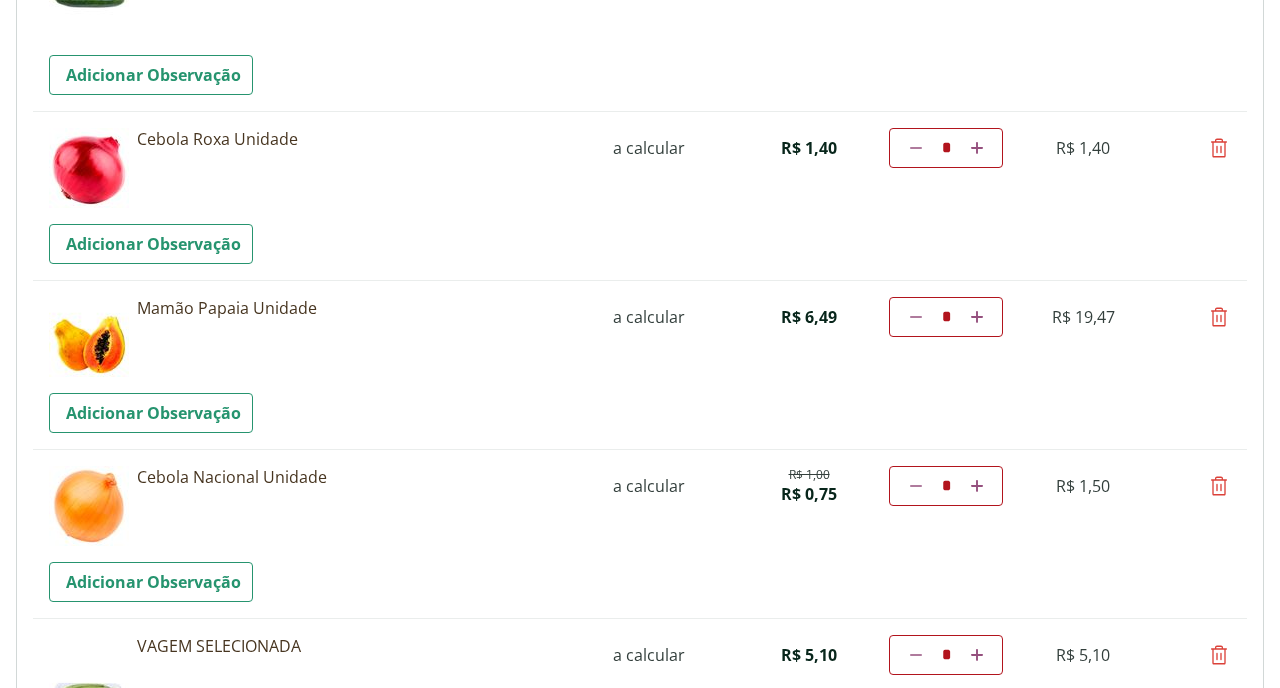 click at bounding box center [916, 317] 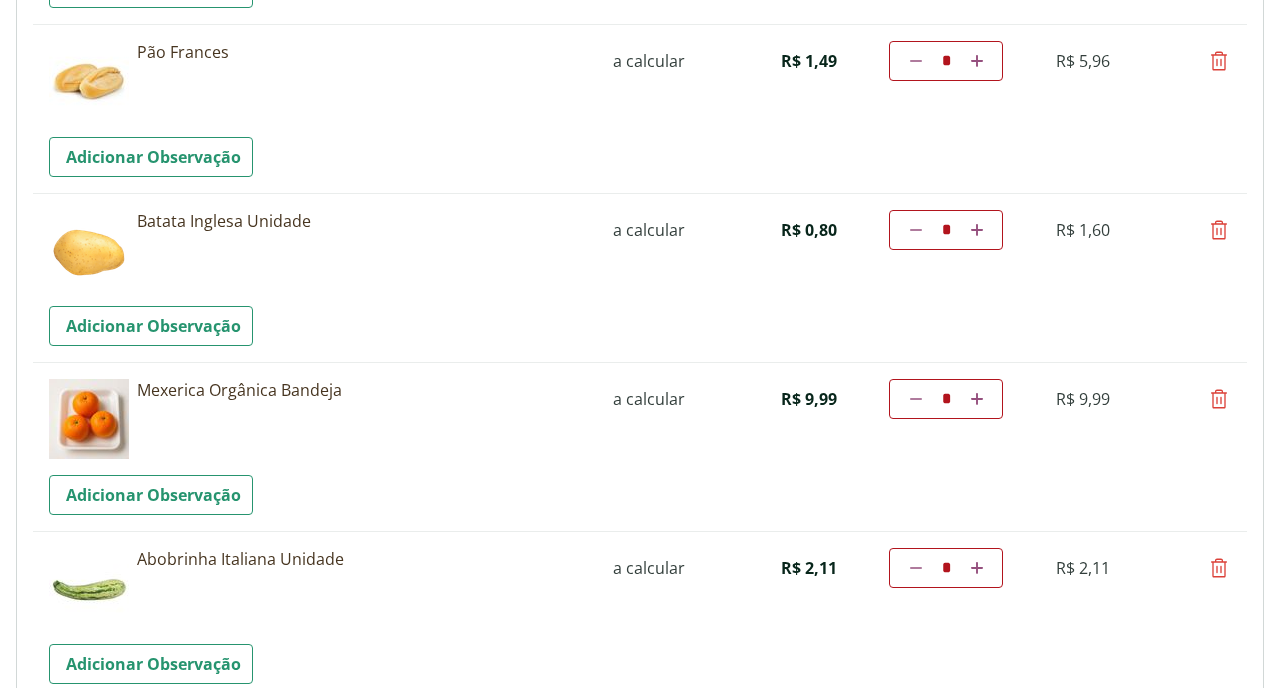 scroll, scrollTop: 1928, scrollLeft: 0, axis: vertical 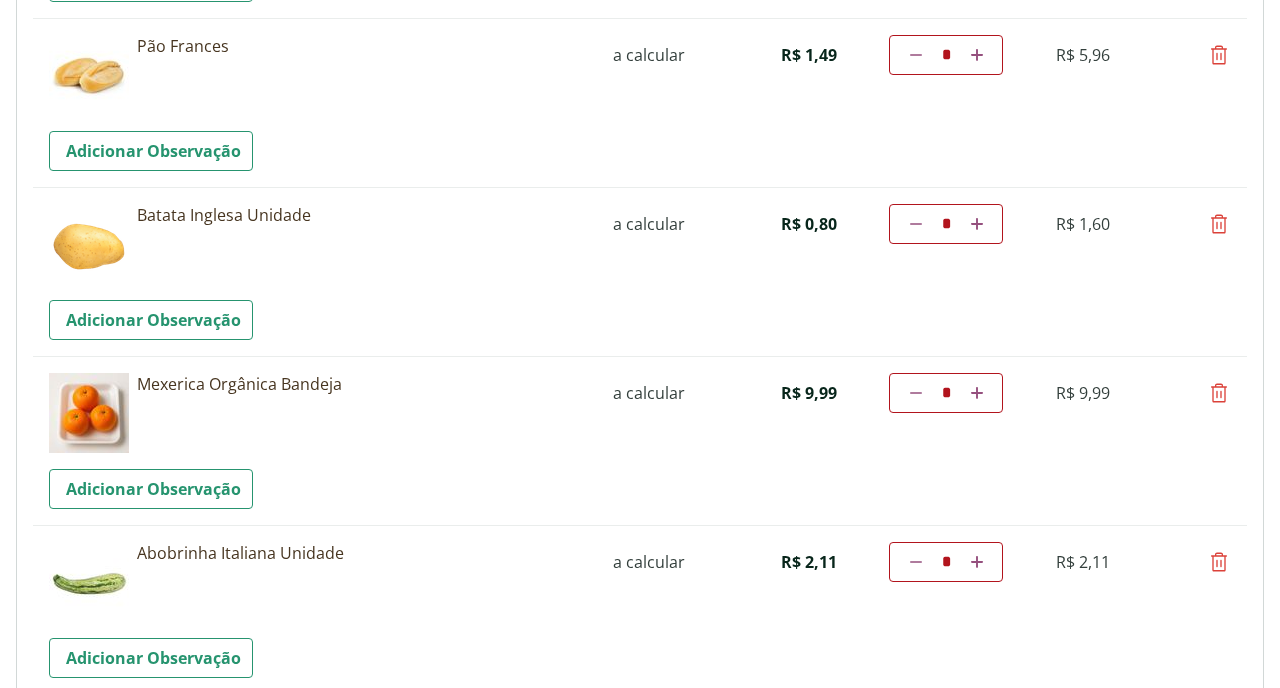 click at bounding box center (1219, 224) 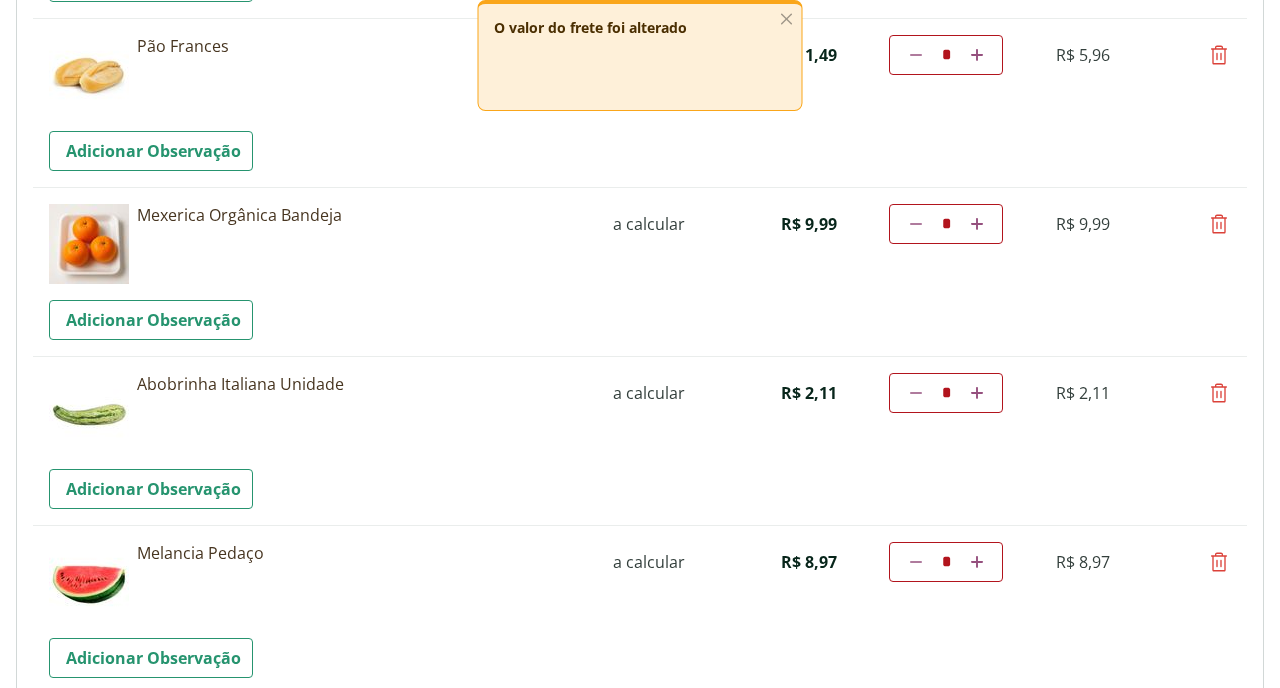 scroll, scrollTop: 2071, scrollLeft: 0, axis: vertical 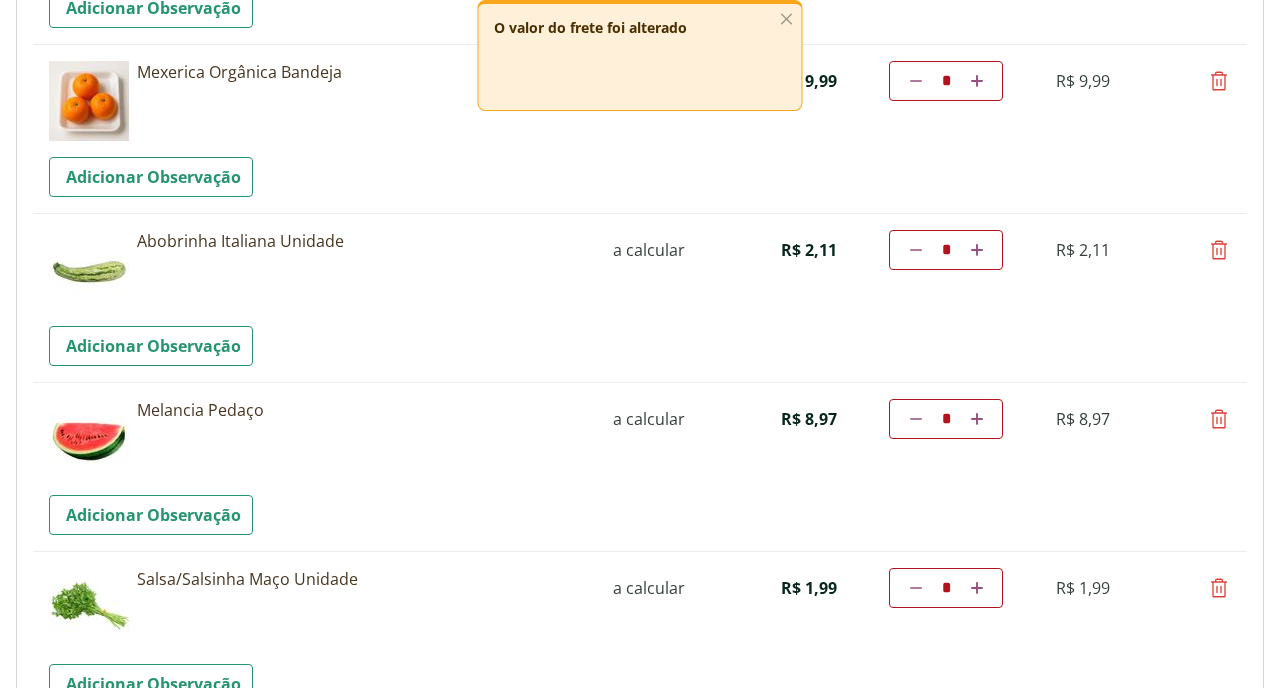 click at bounding box center [1219, 250] 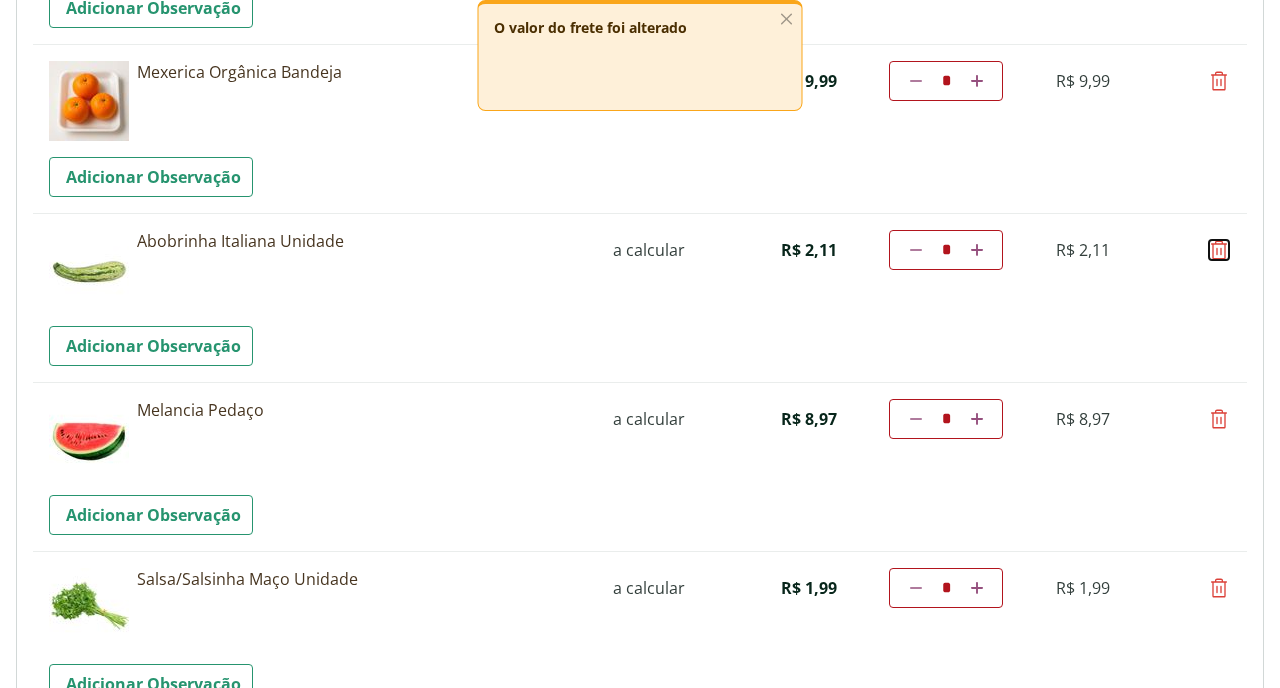 type on "*" 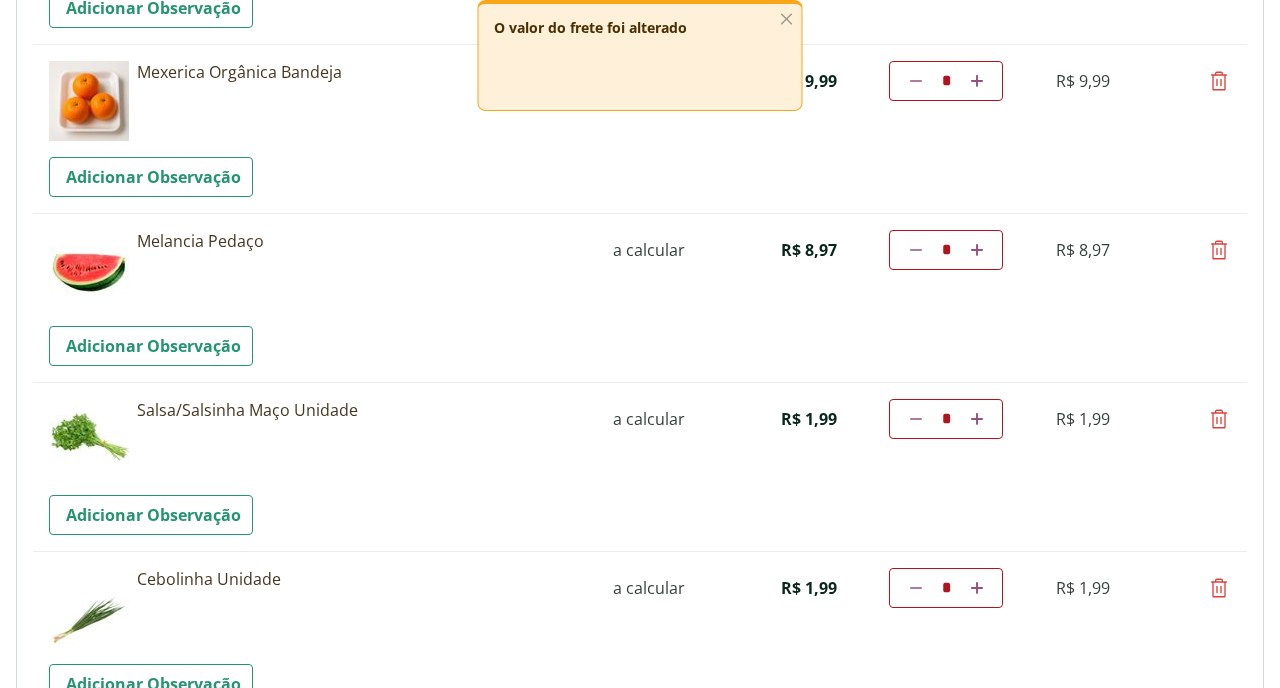 scroll, scrollTop: 2109, scrollLeft: 0, axis: vertical 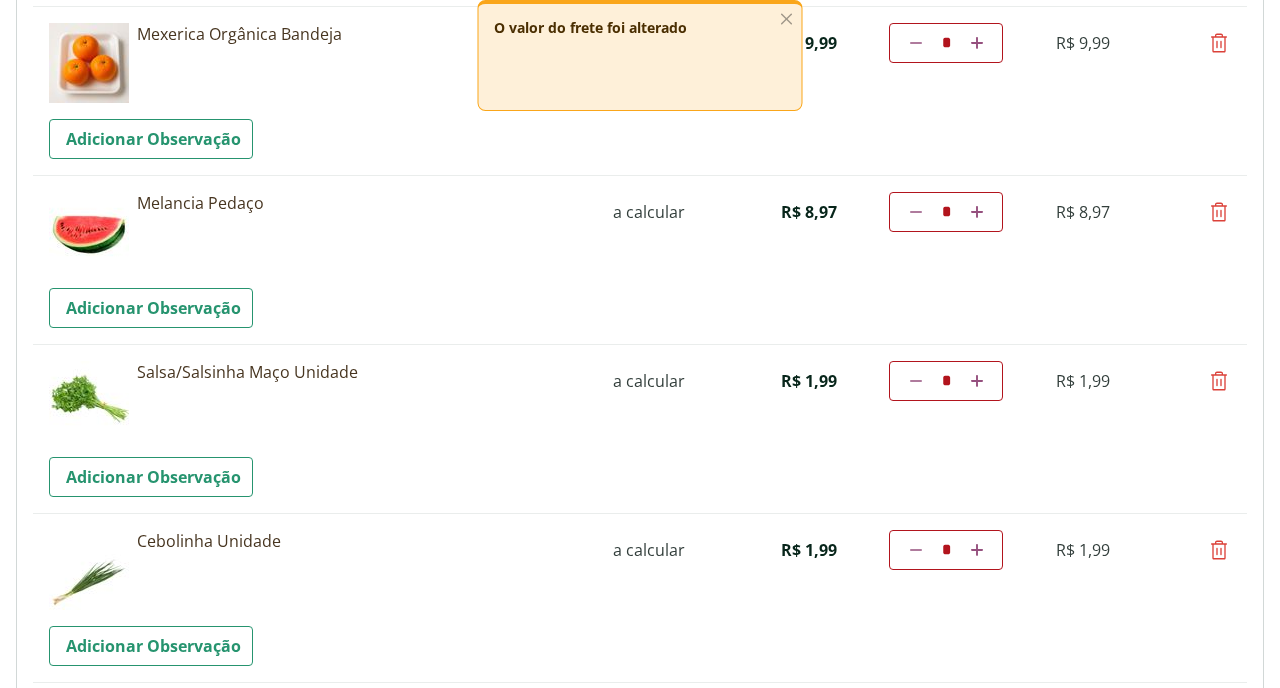 click at bounding box center [1219, 212] 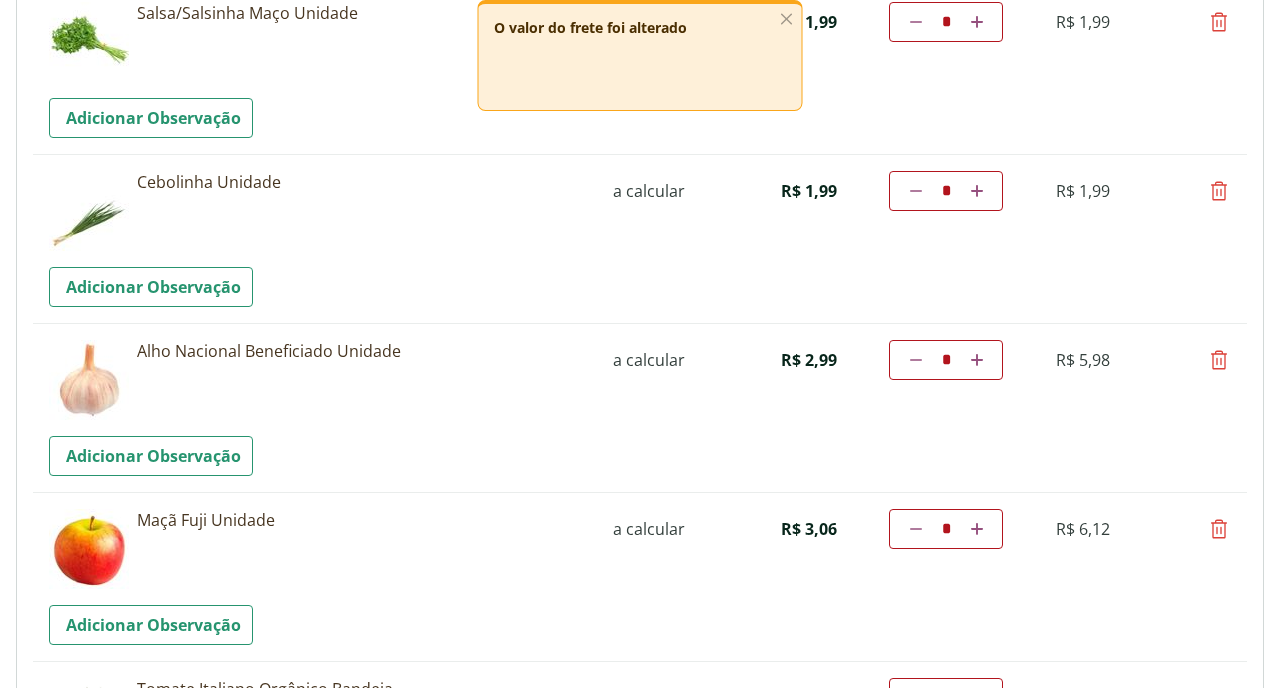 scroll, scrollTop: 2344, scrollLeft: 0, axis: vertical 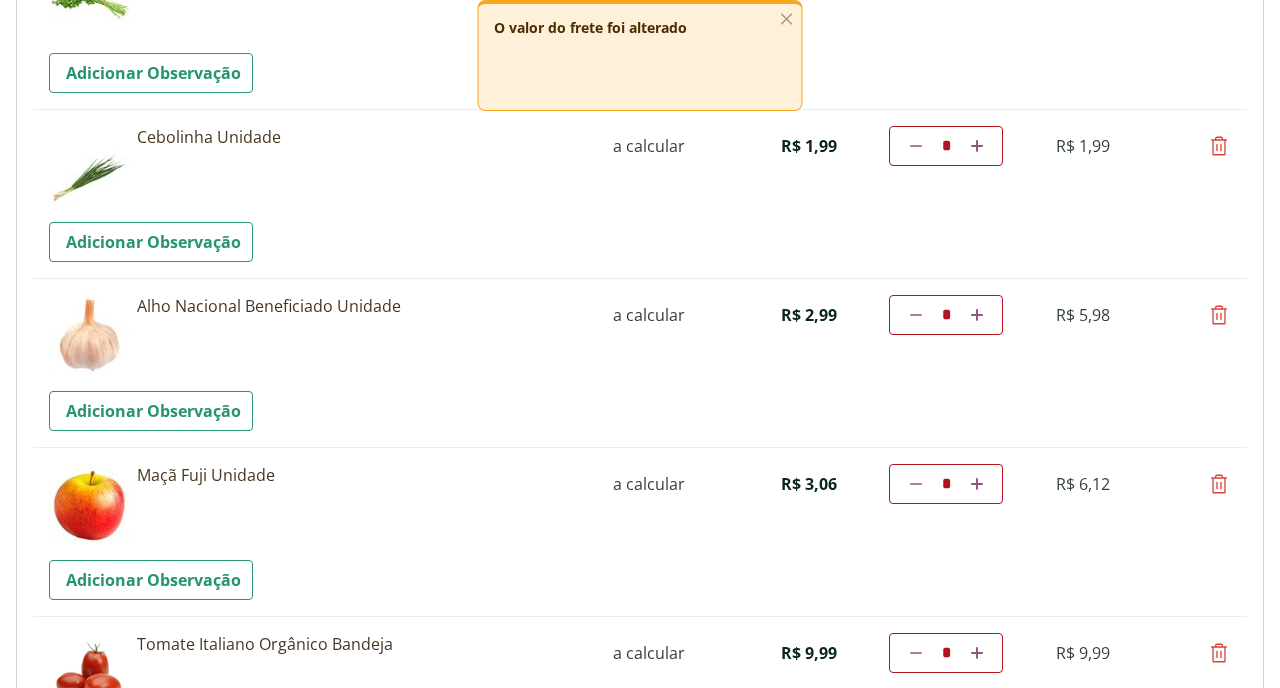 click at bounding box center (1219, 484) 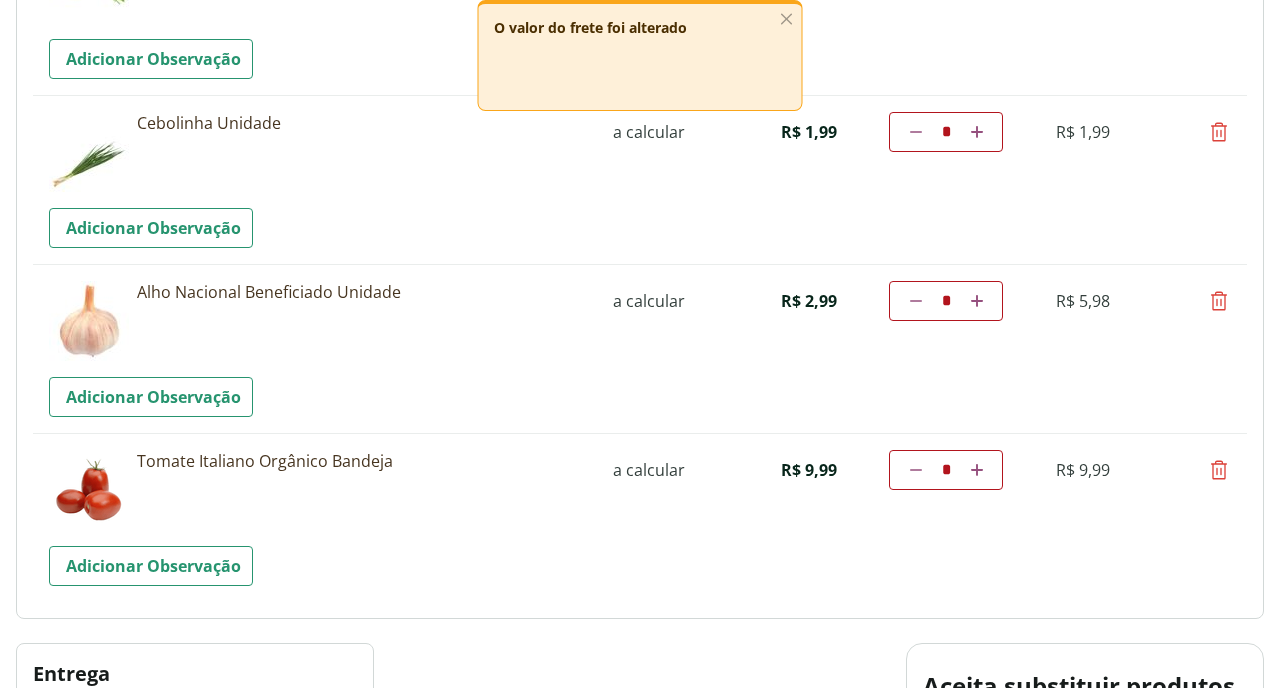 scroll, scrollTop: 2380, scrollLeft: 0, axis: vertical 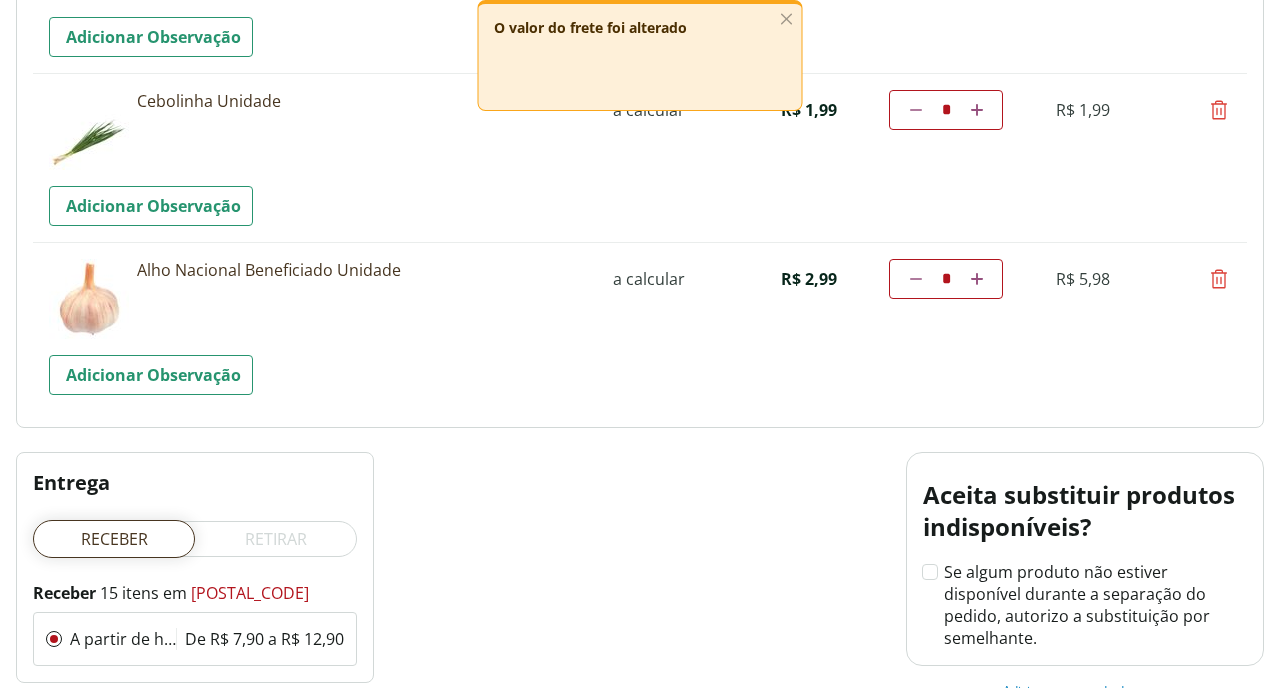 click at bounding box center (916, 279) 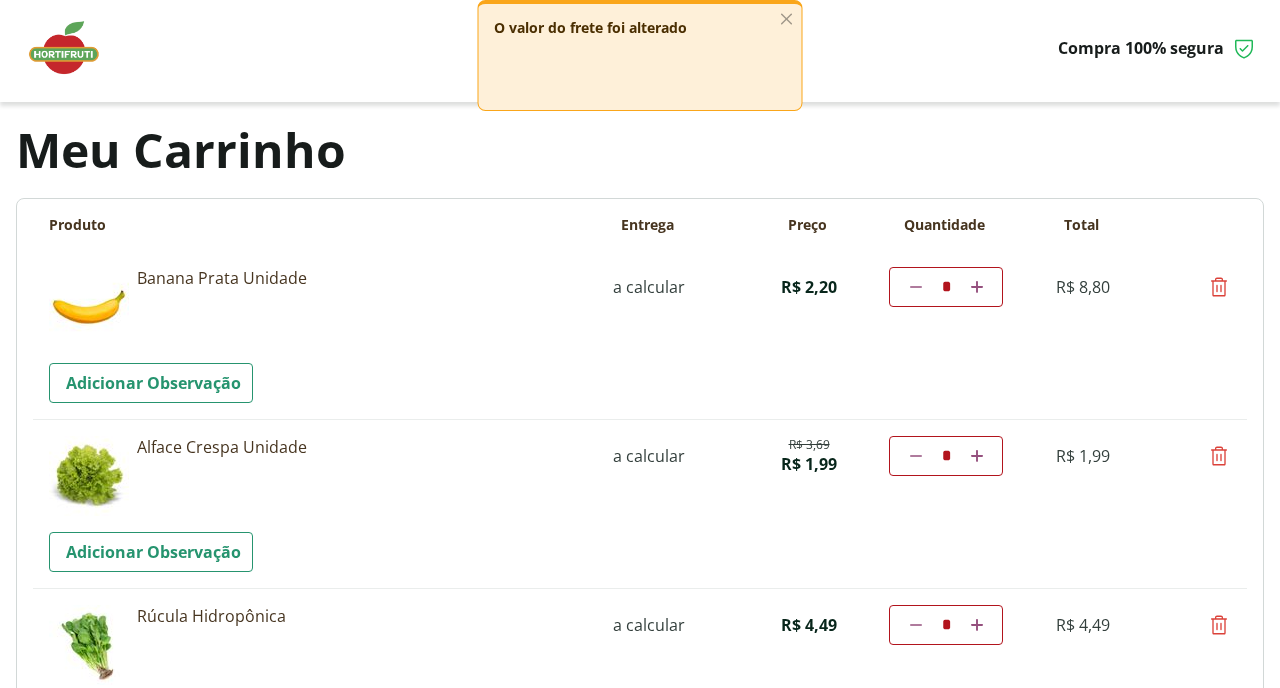 scroll, scrollTop: 0, scrollLeft: 0, axis: both 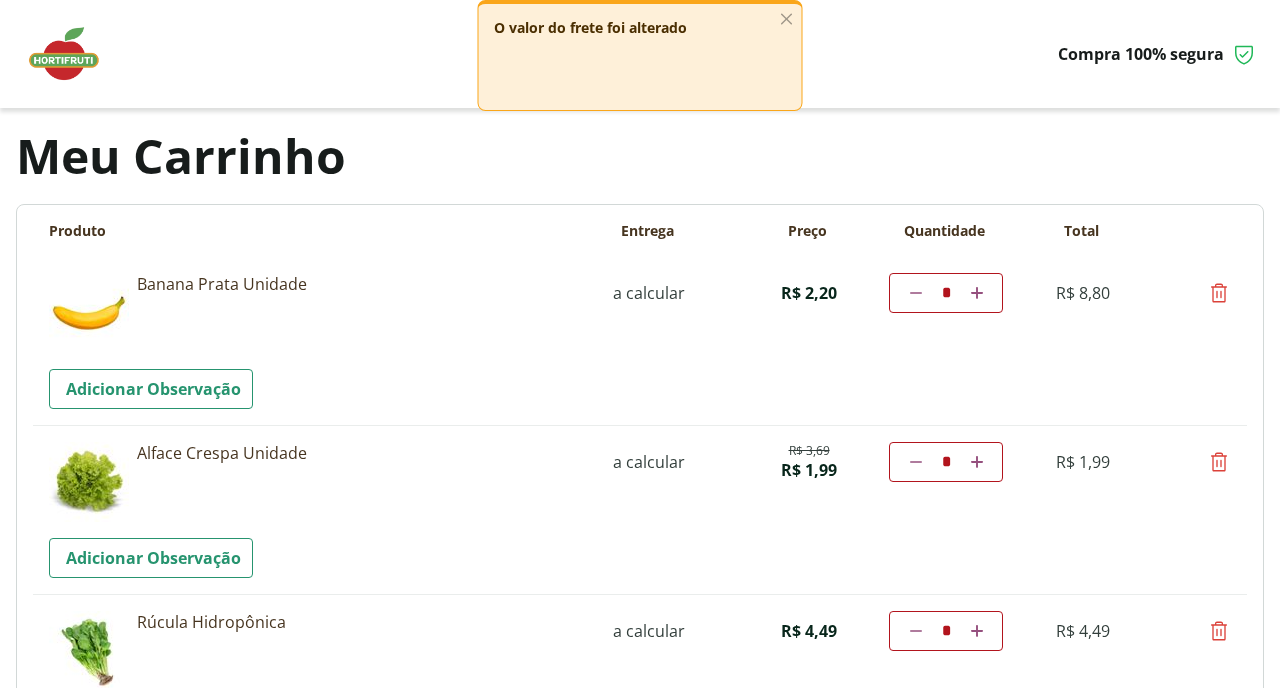 click at bounding box center (74, 54) 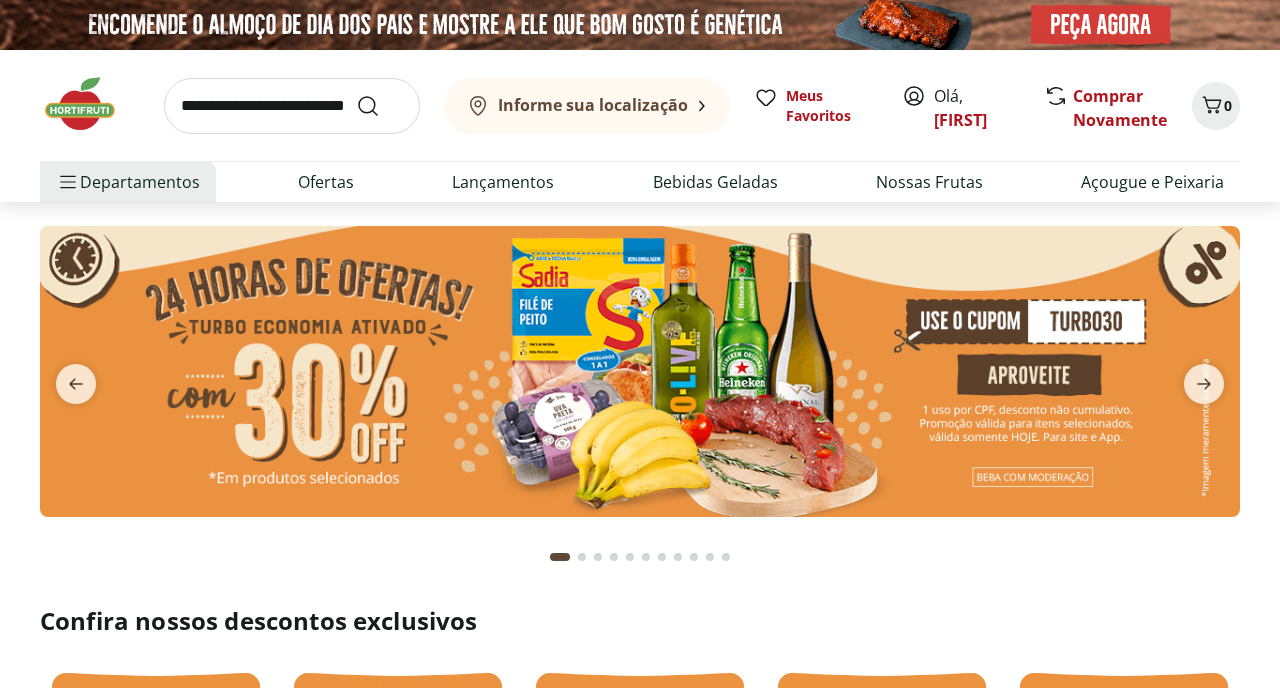 scroll, scrollTop: 0, scrollLeft: 0, axis: both 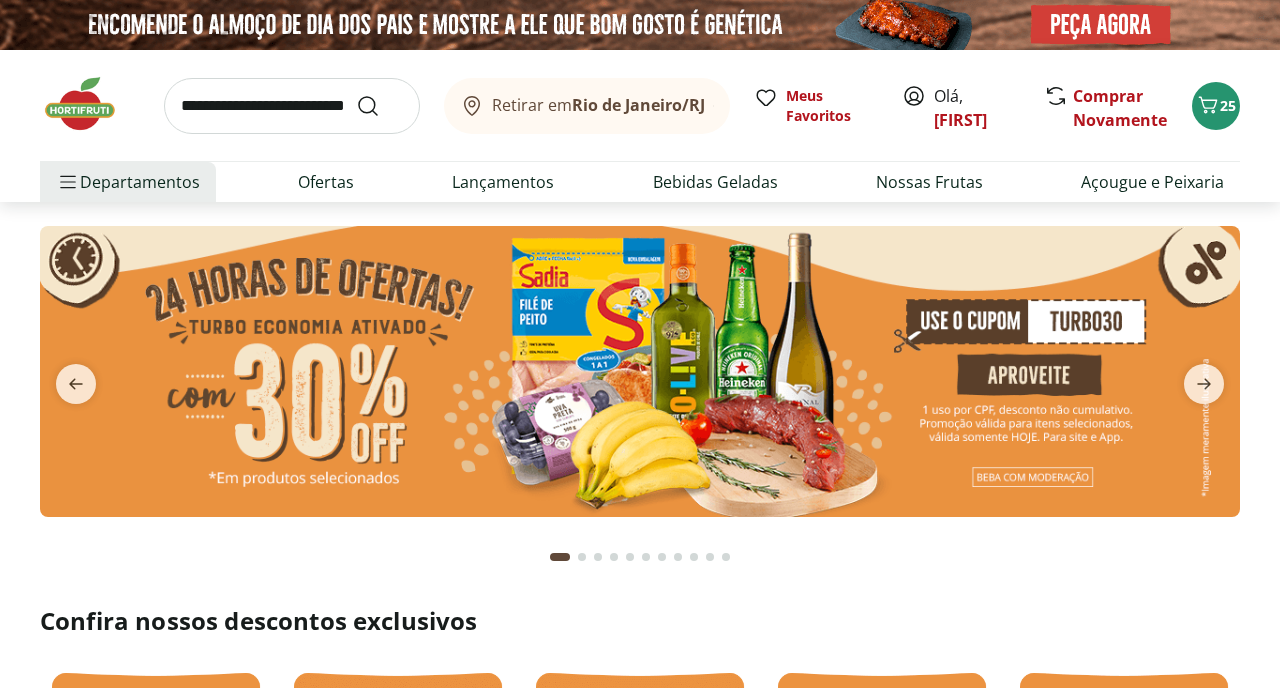 click at bounding box center [292, 106] 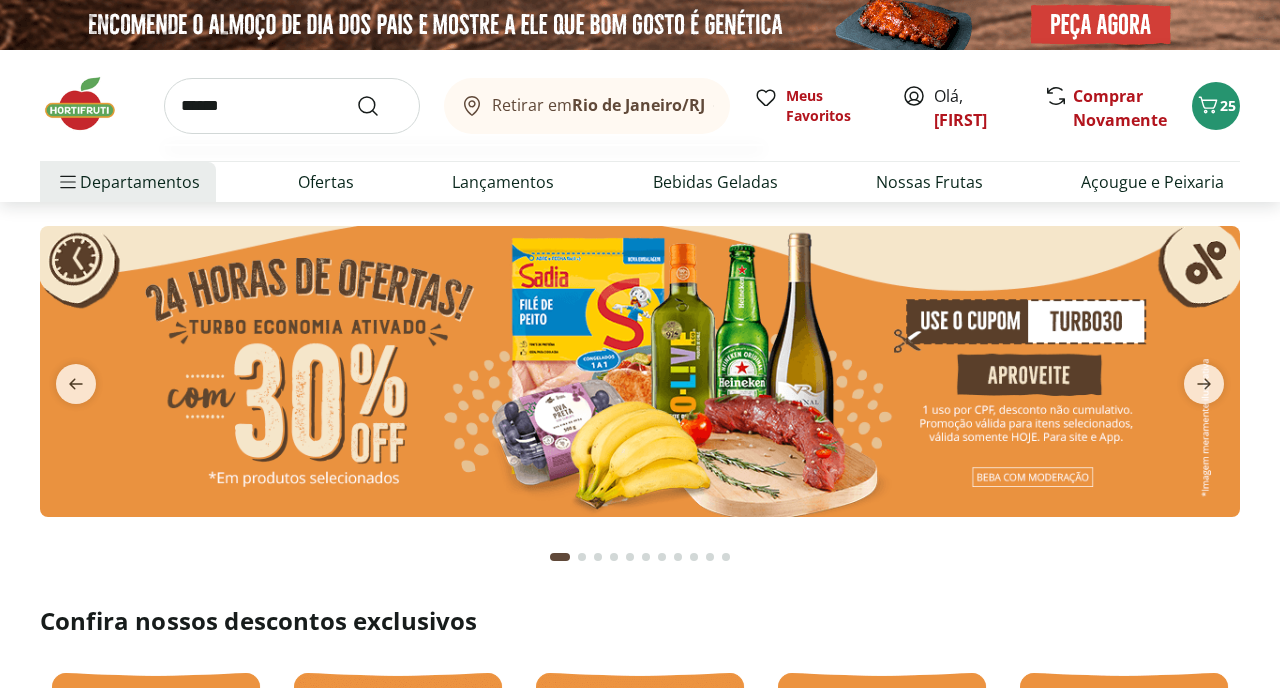 type on "******" 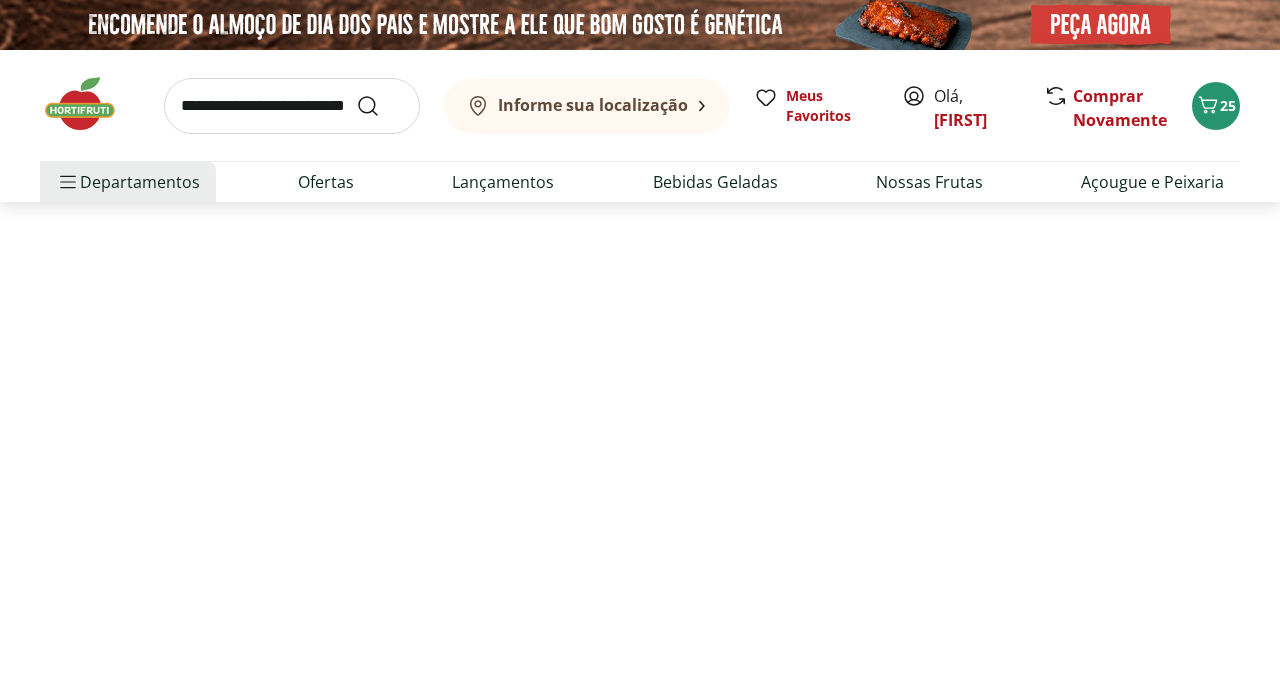 select on "**********" 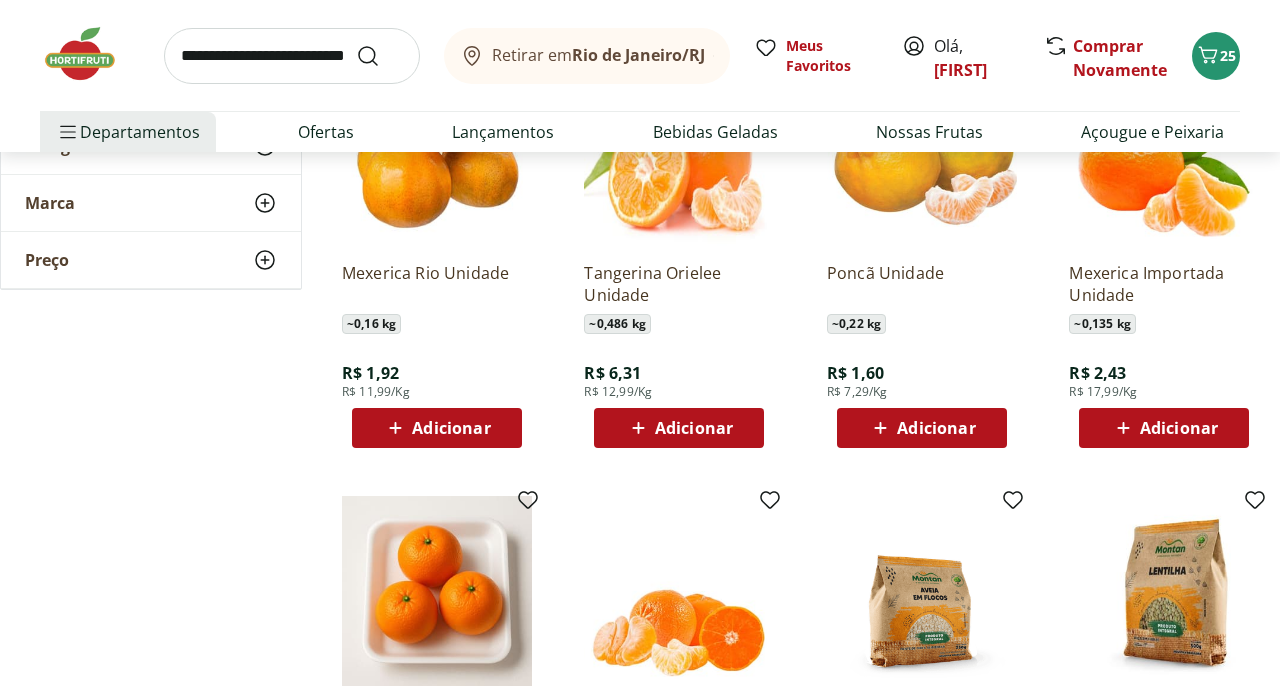 scroll, scrollTop: 371, scrollLeft: 0, axis: vertical 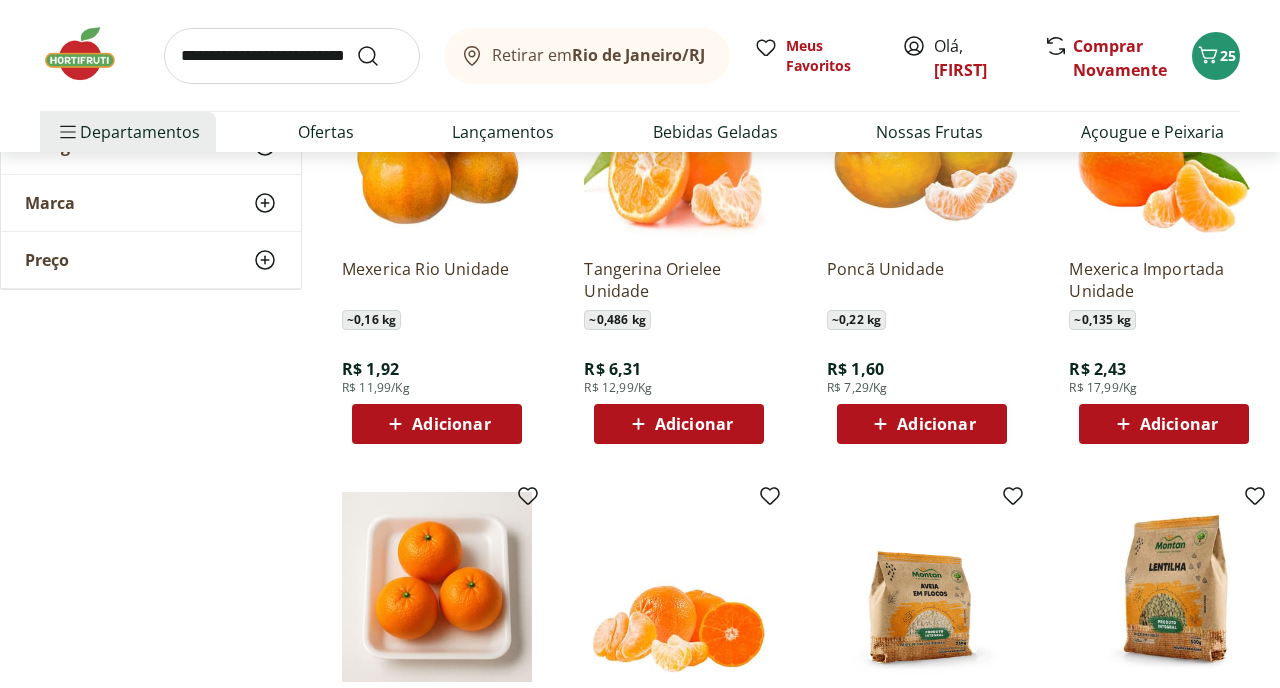 click on "Adicionar" at bounding box center (936, 424) 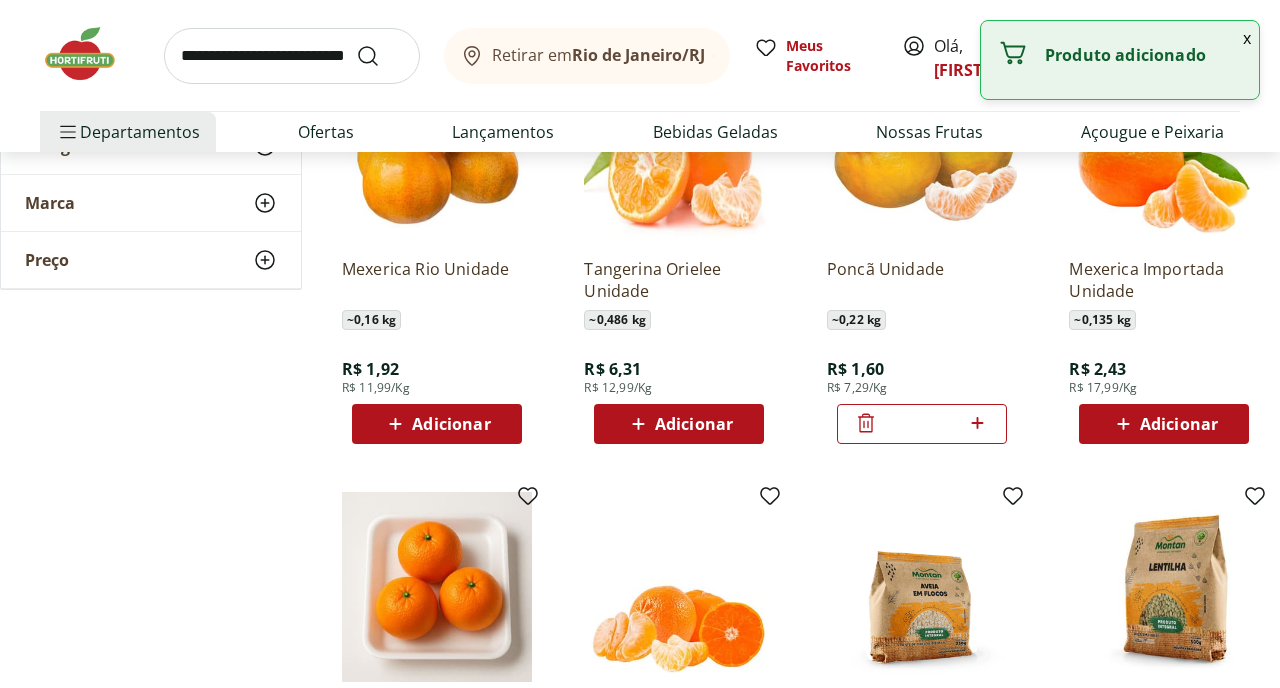 click 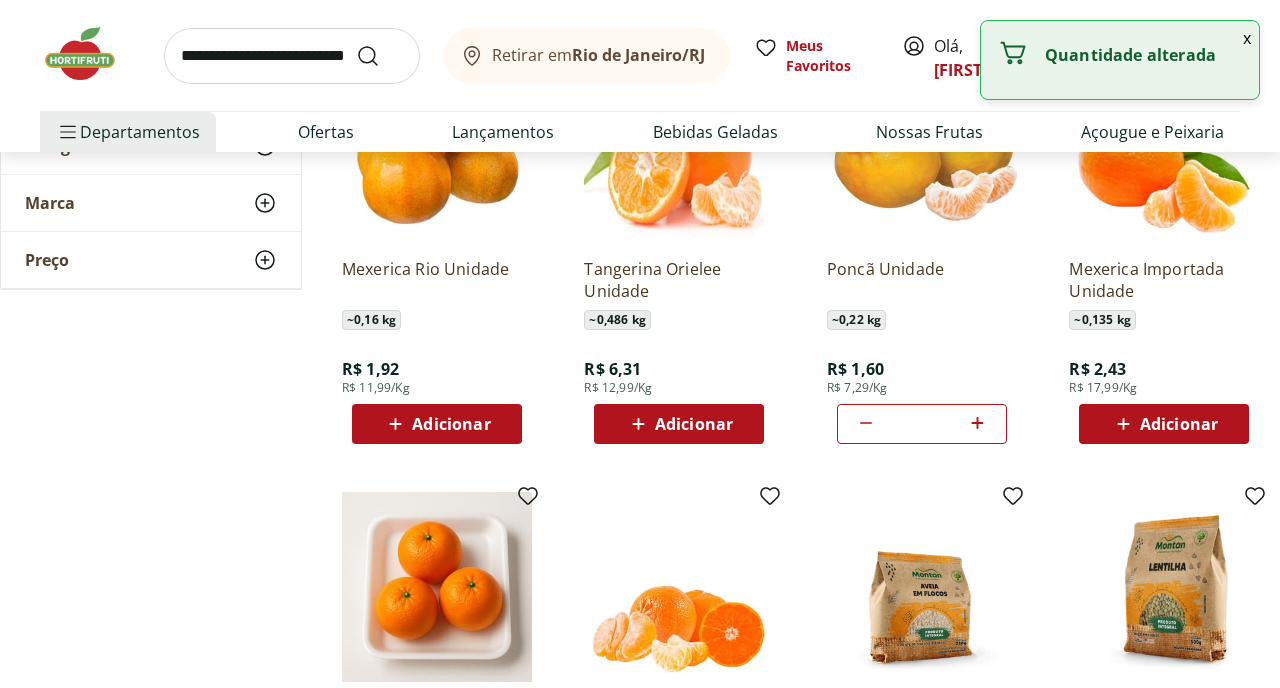 click 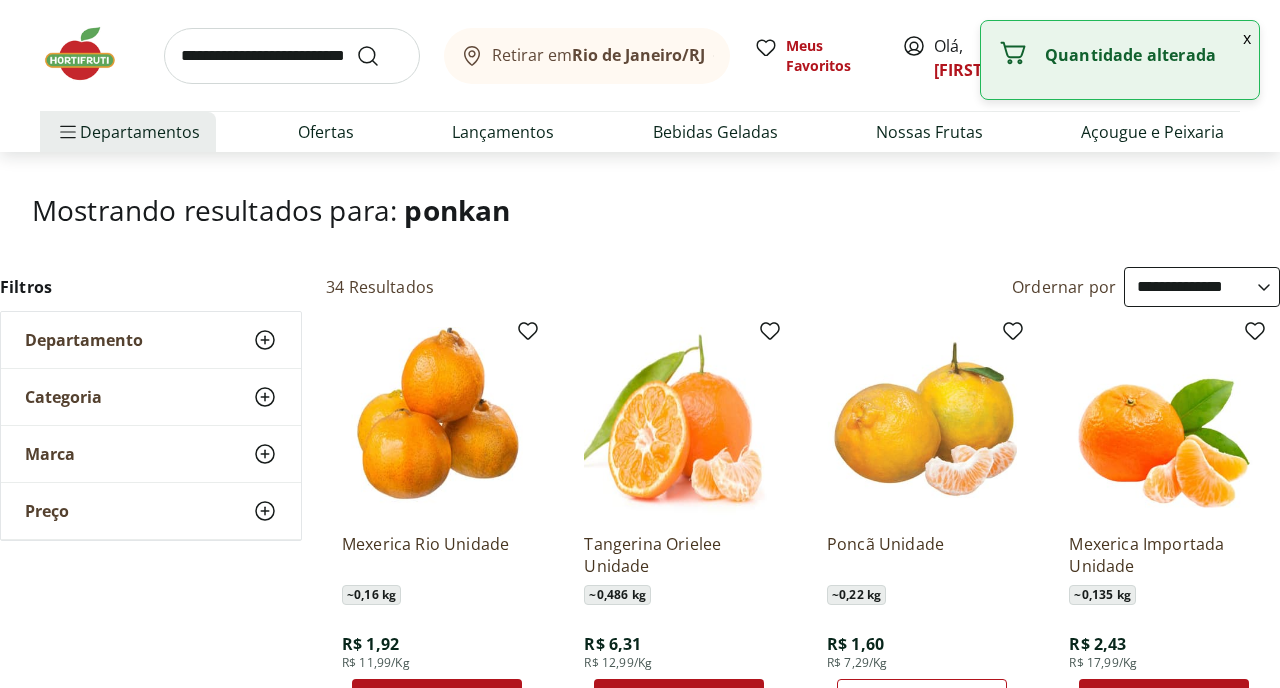 scroll, scrollTop: 0, scrollLeft: 0, axis: both 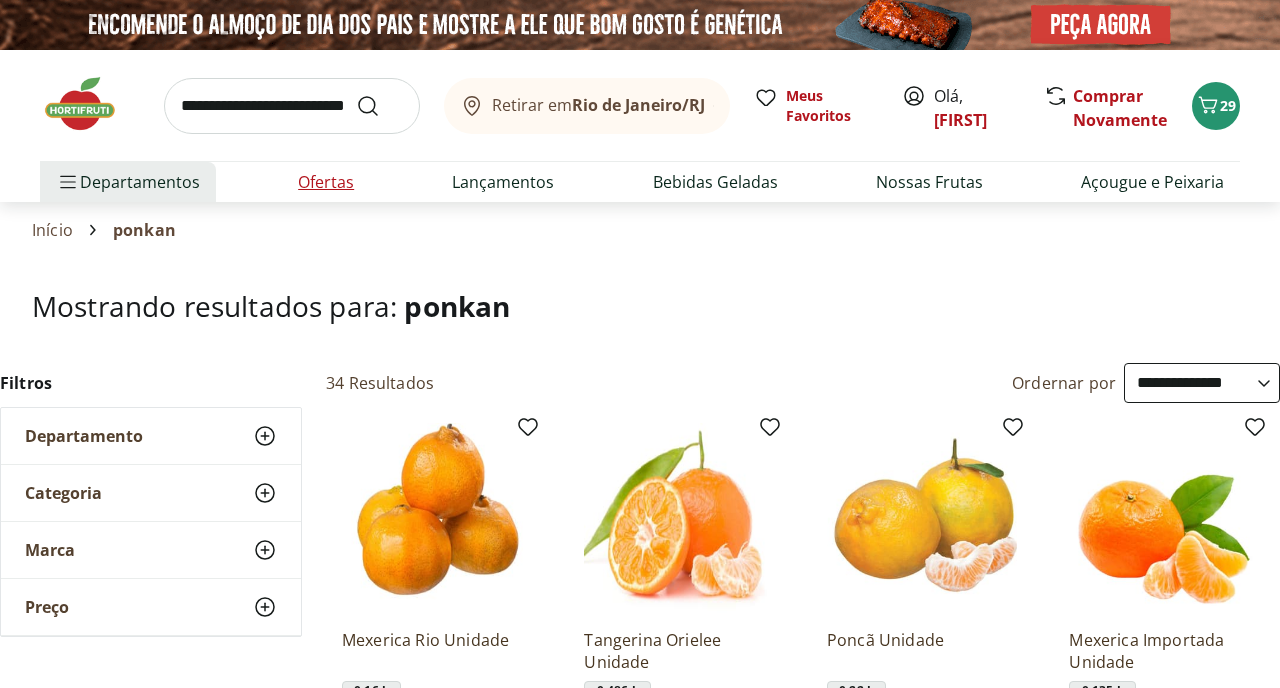 click on "Ofertas" at bounding box center [326, 182] 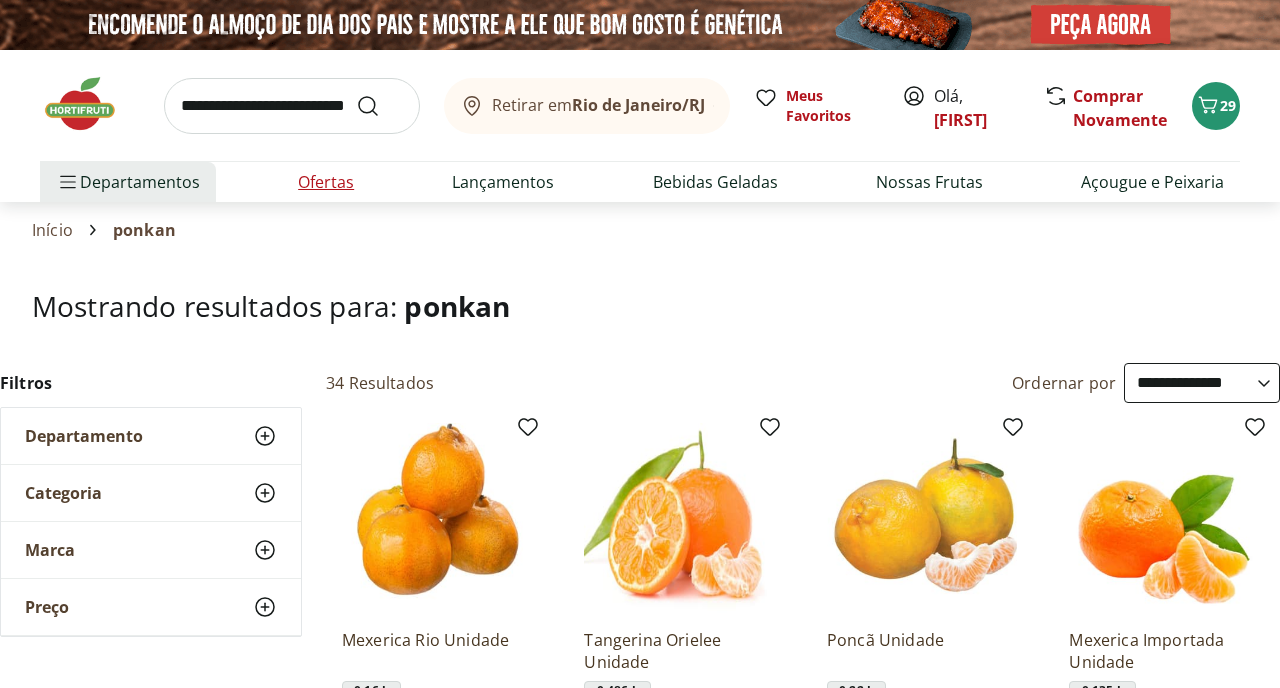 click on "Ofertas" at bounding box center [326, 182] 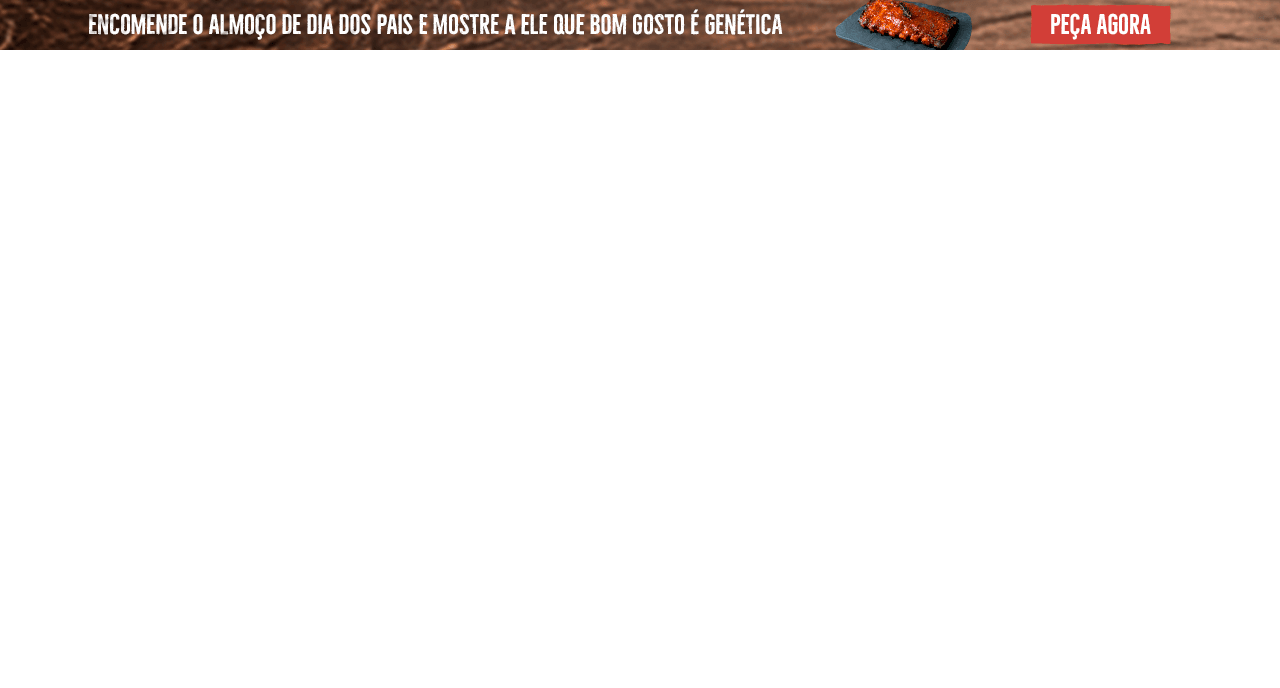 select on "**********" 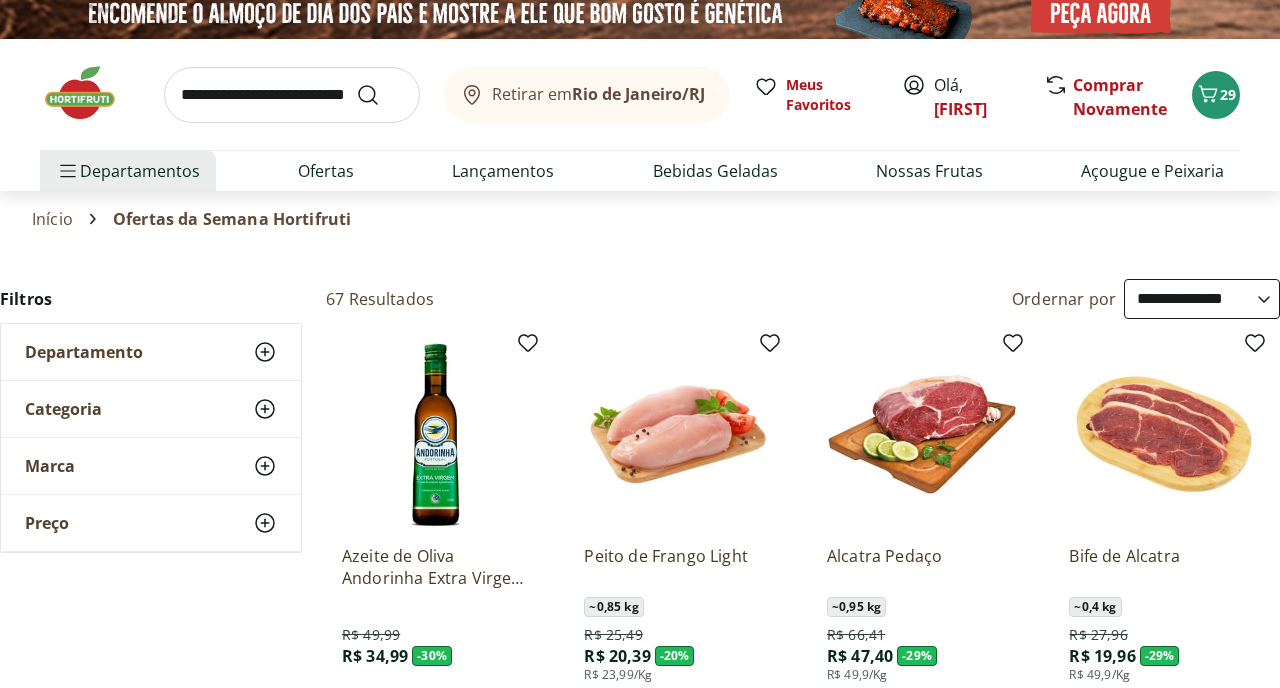 scroll, scrollTop: 0, scrollLeft: 0, axis: both 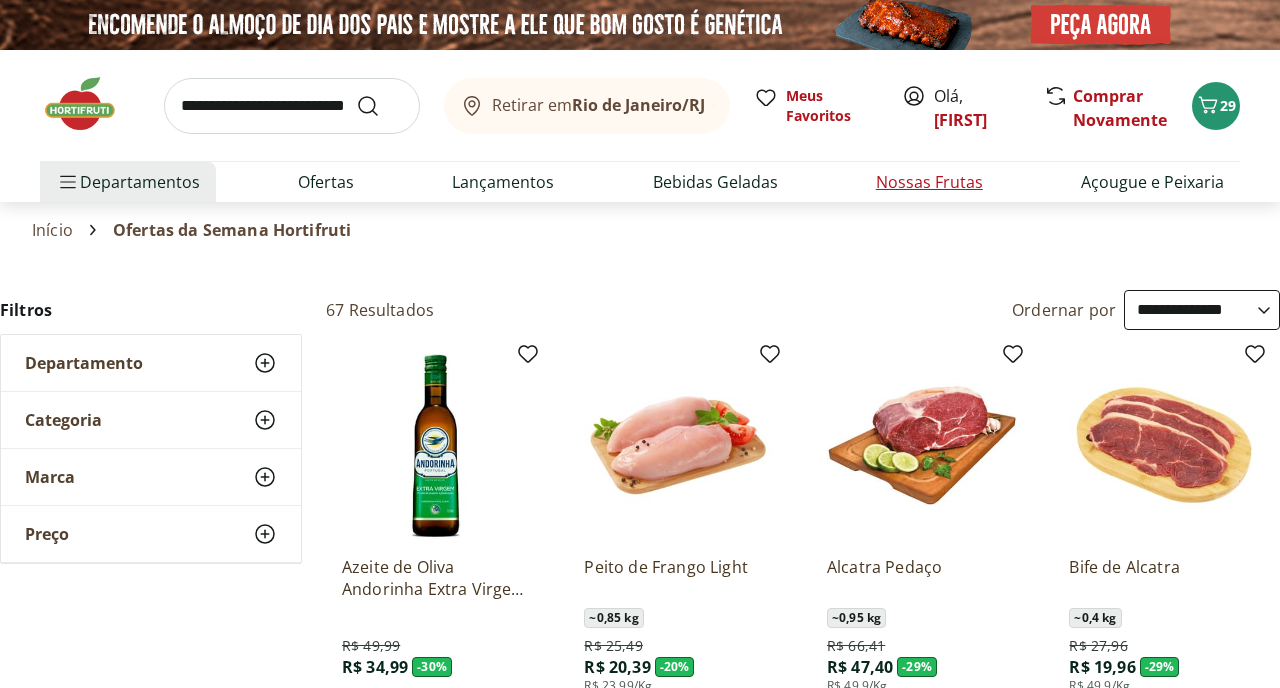 click on "Nossas Frutas" at bounding box center (929, 182) 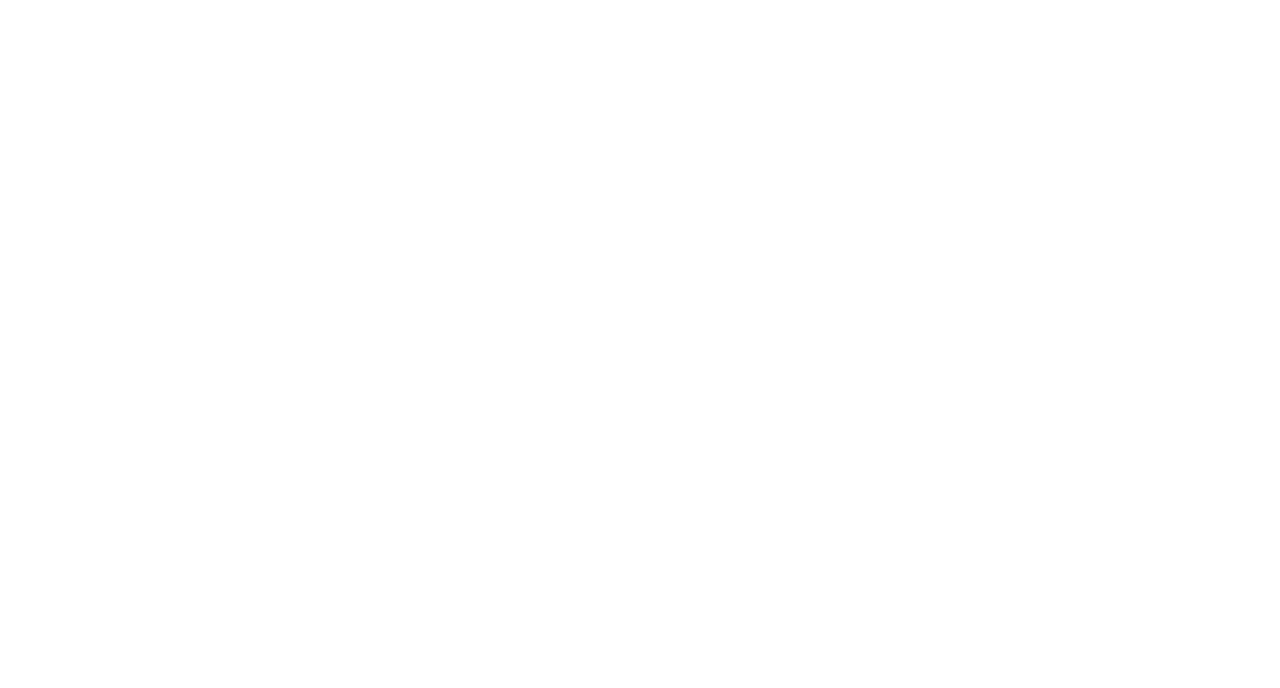 select on "**********" 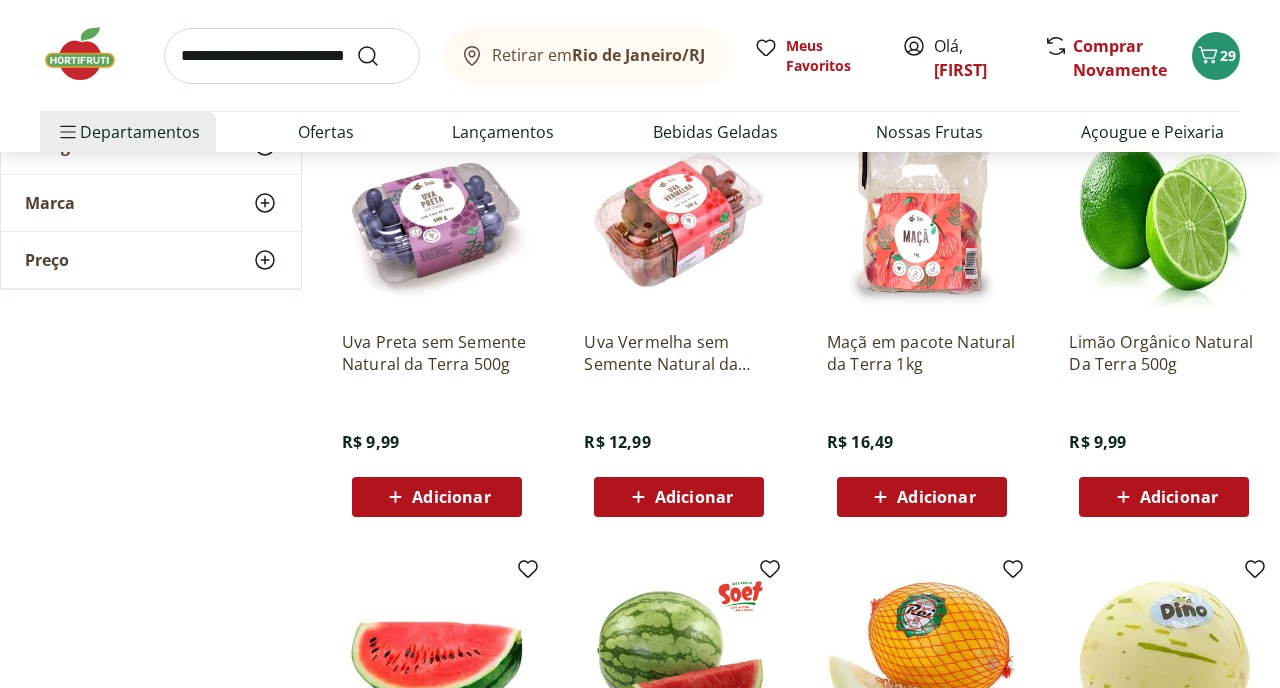 scroll, scrollTop: 676, scrollLeft: 0, axis: vertical 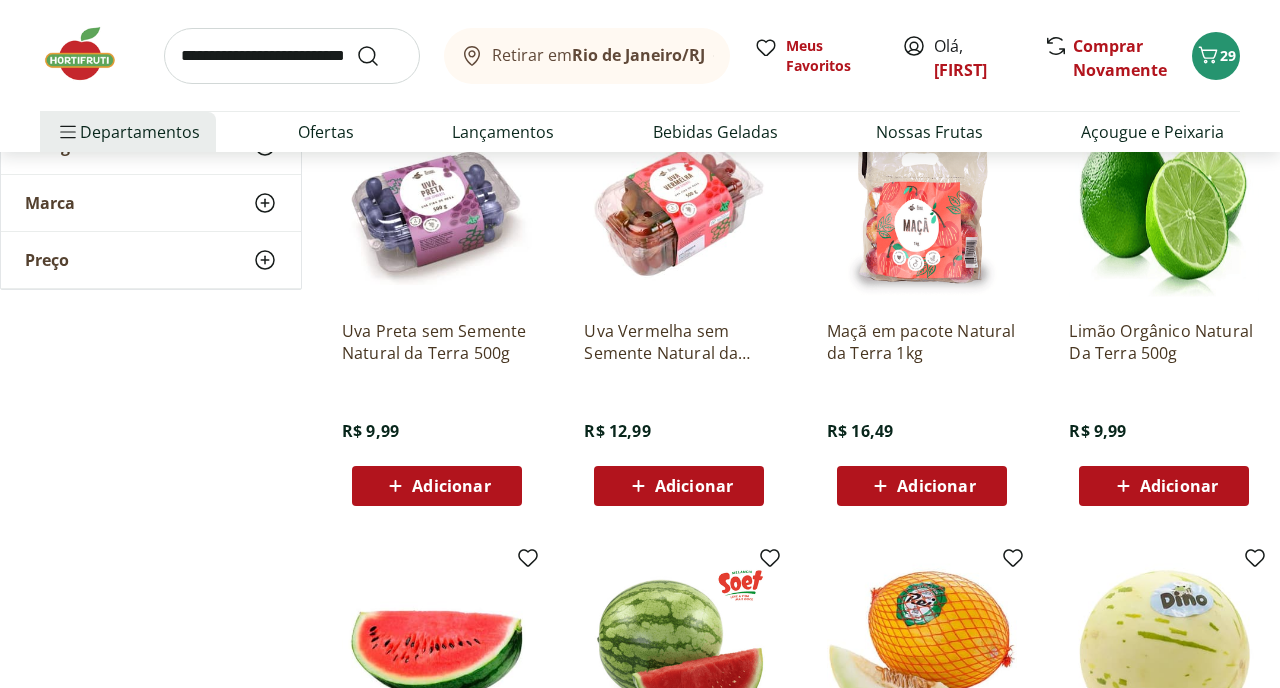 click on "Adicionar" at bounding box center (451, 486) 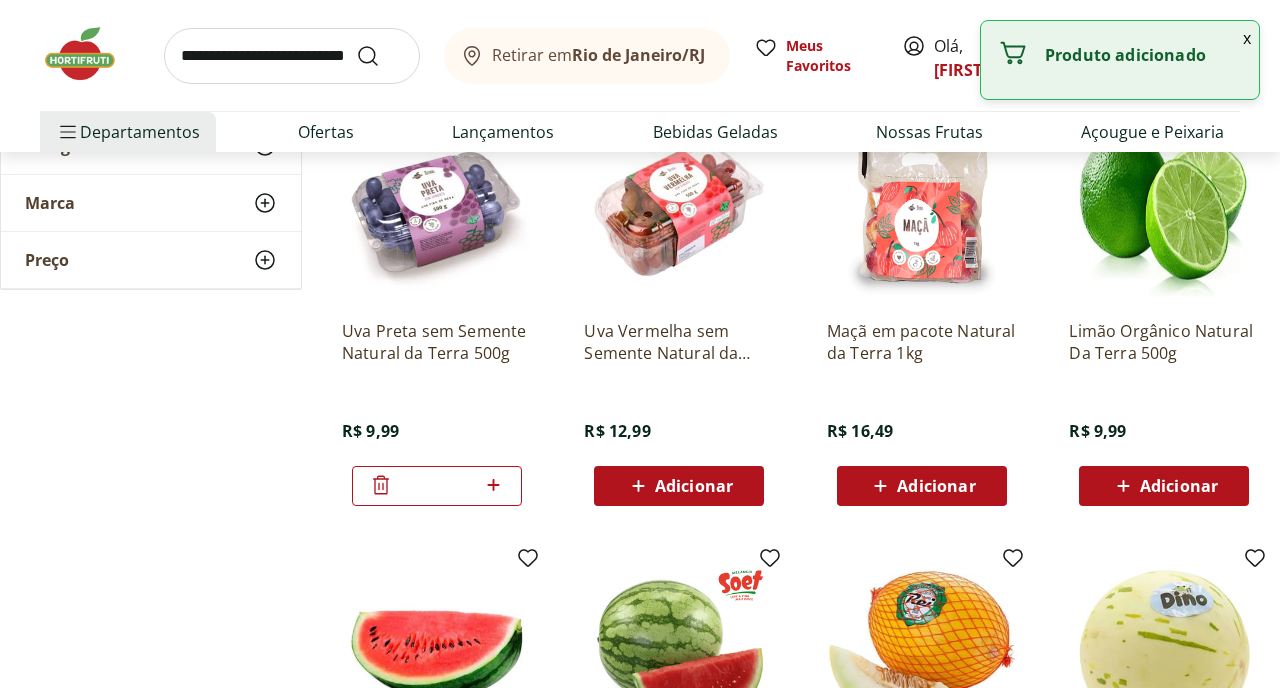 click on "Adicionar" at bounding box center (1179, 486) 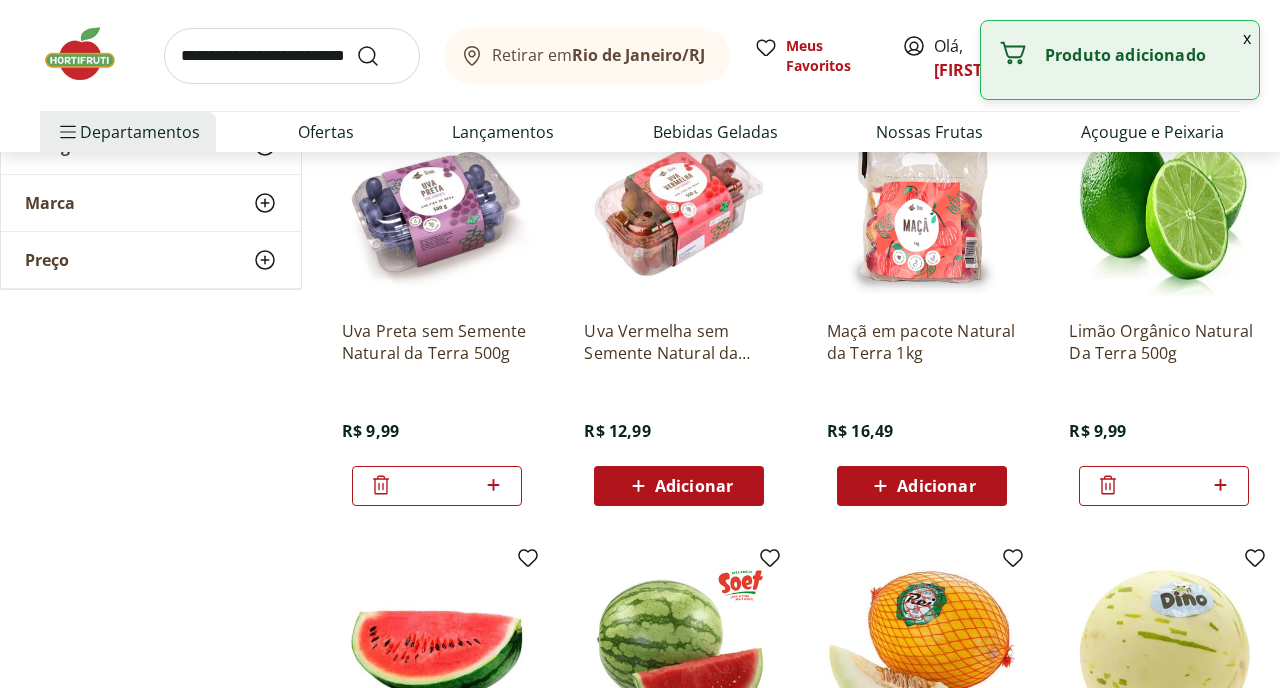 click 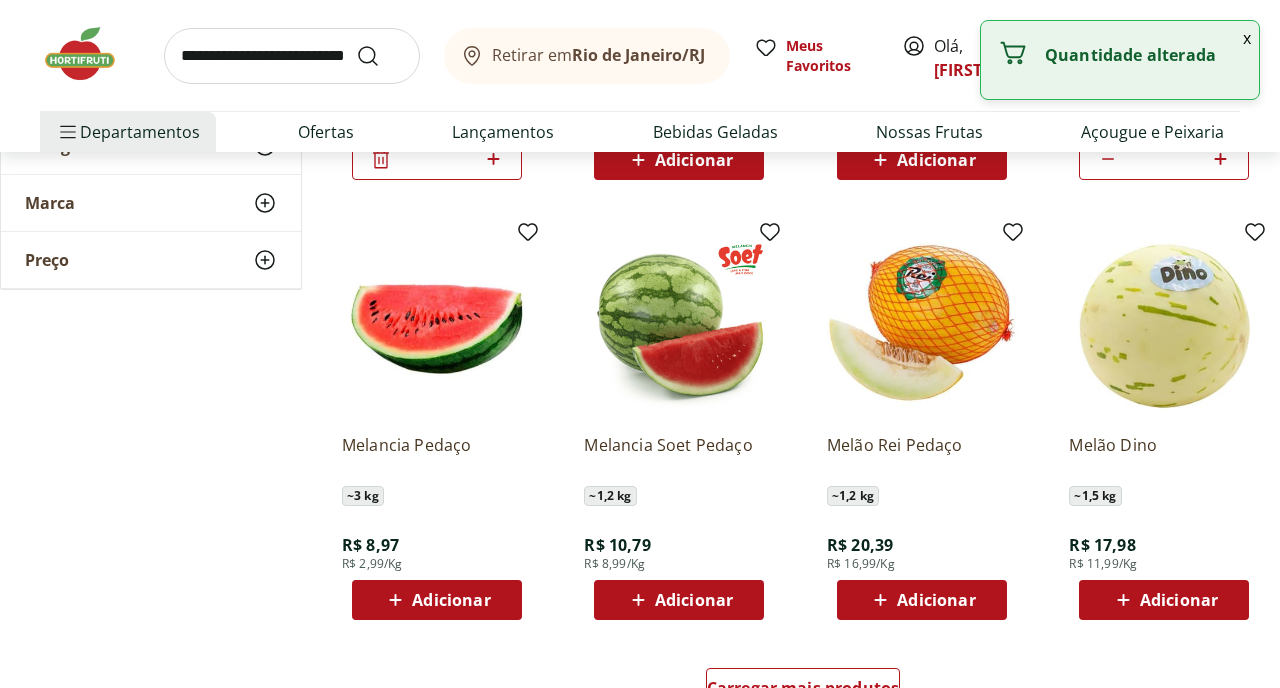 type on "*" 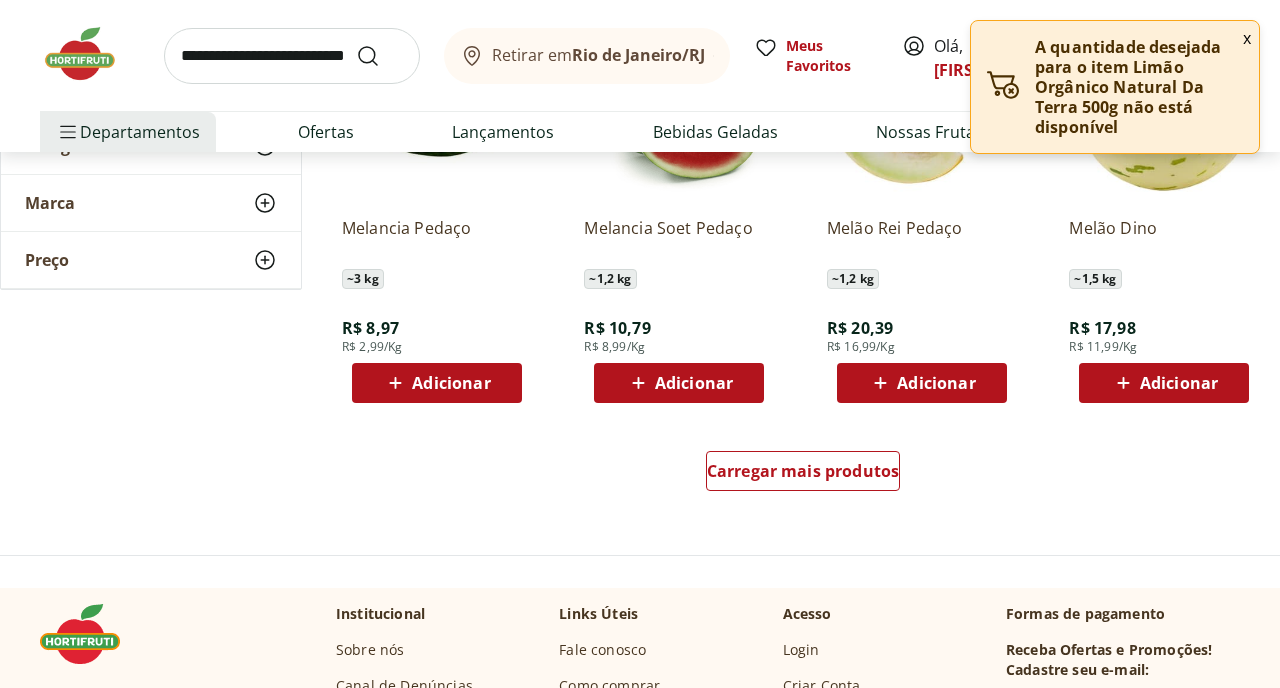 scroll, scrollTop: 1232, scrollLeft: 0, axis: vertical 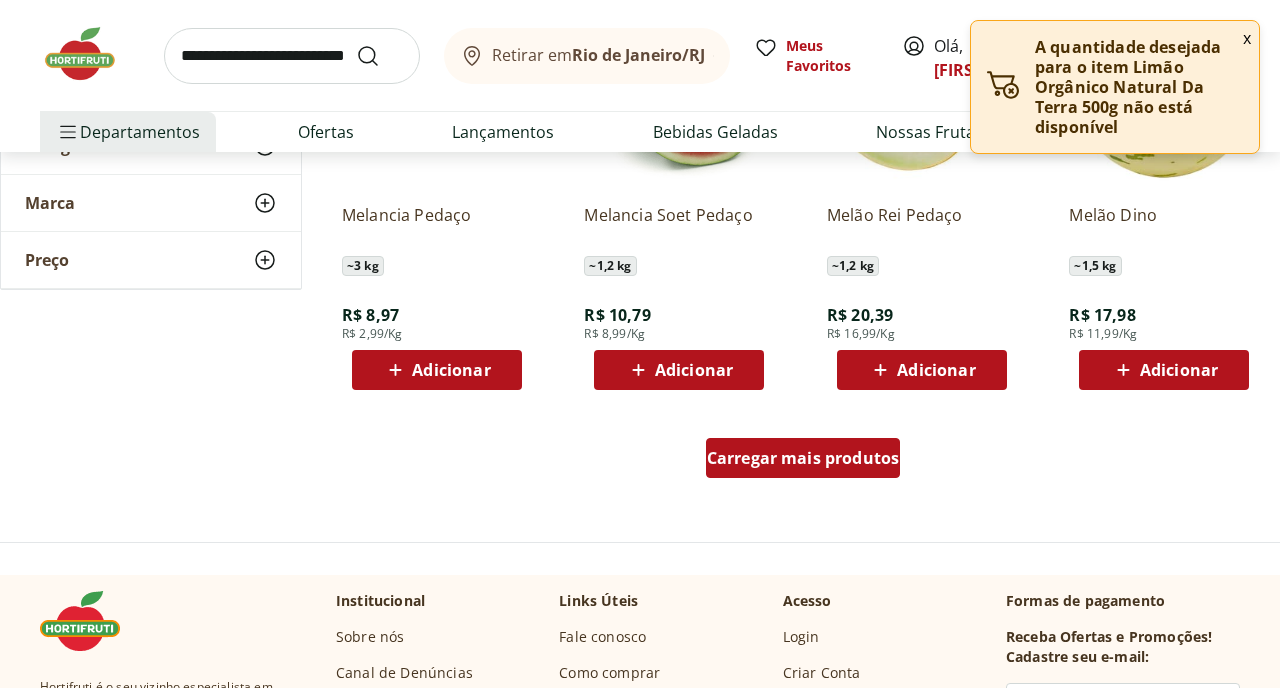 click on "Carregar mais produtos" at bounding box center (803, 458) 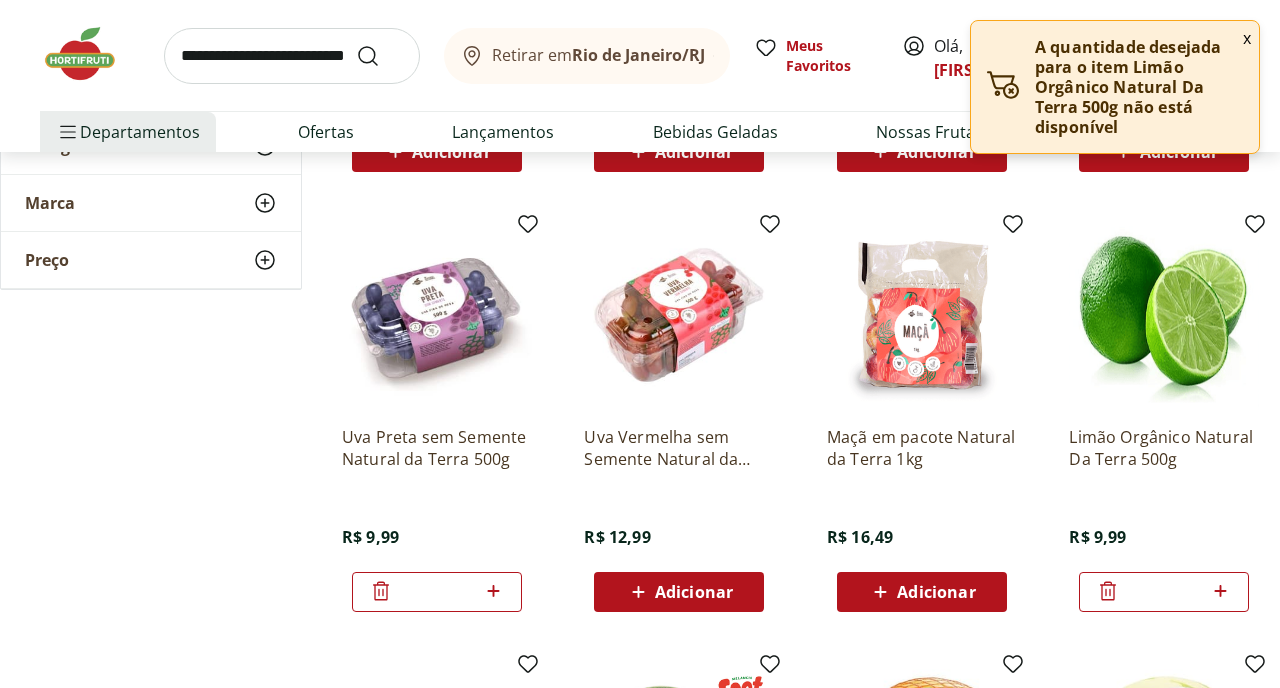 scroll, scrollTop: 581, scrollLeft: 0, axis: vertical 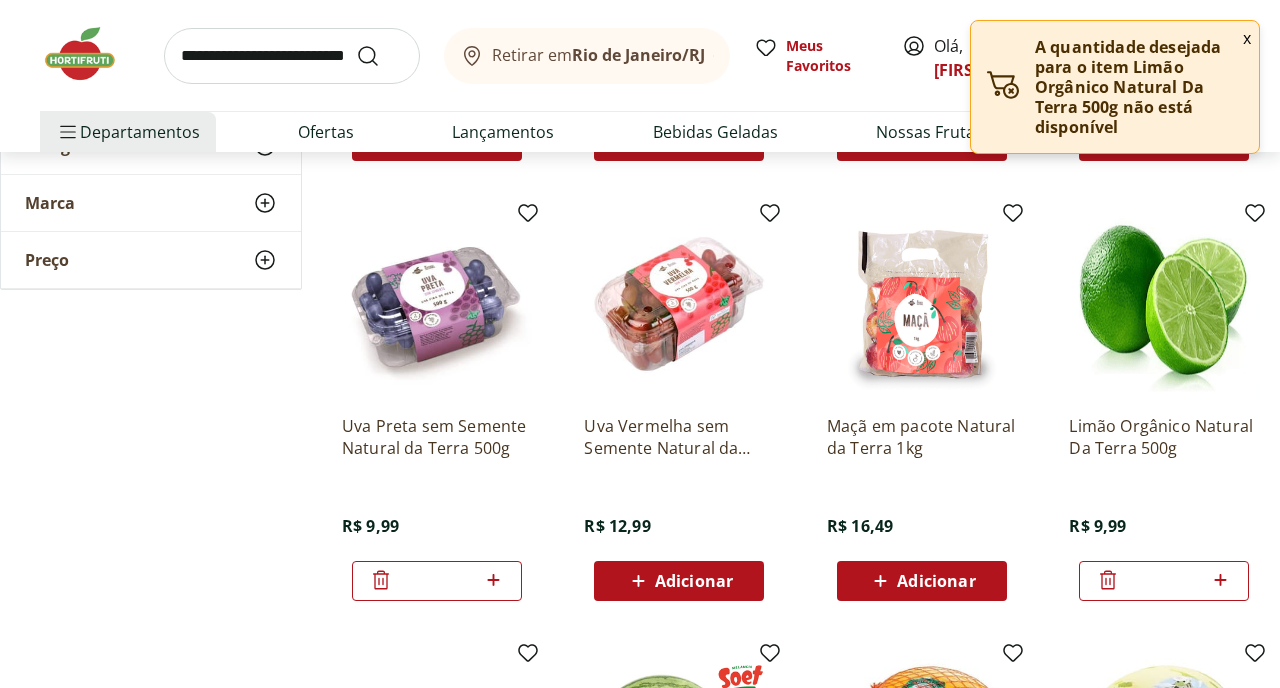 click 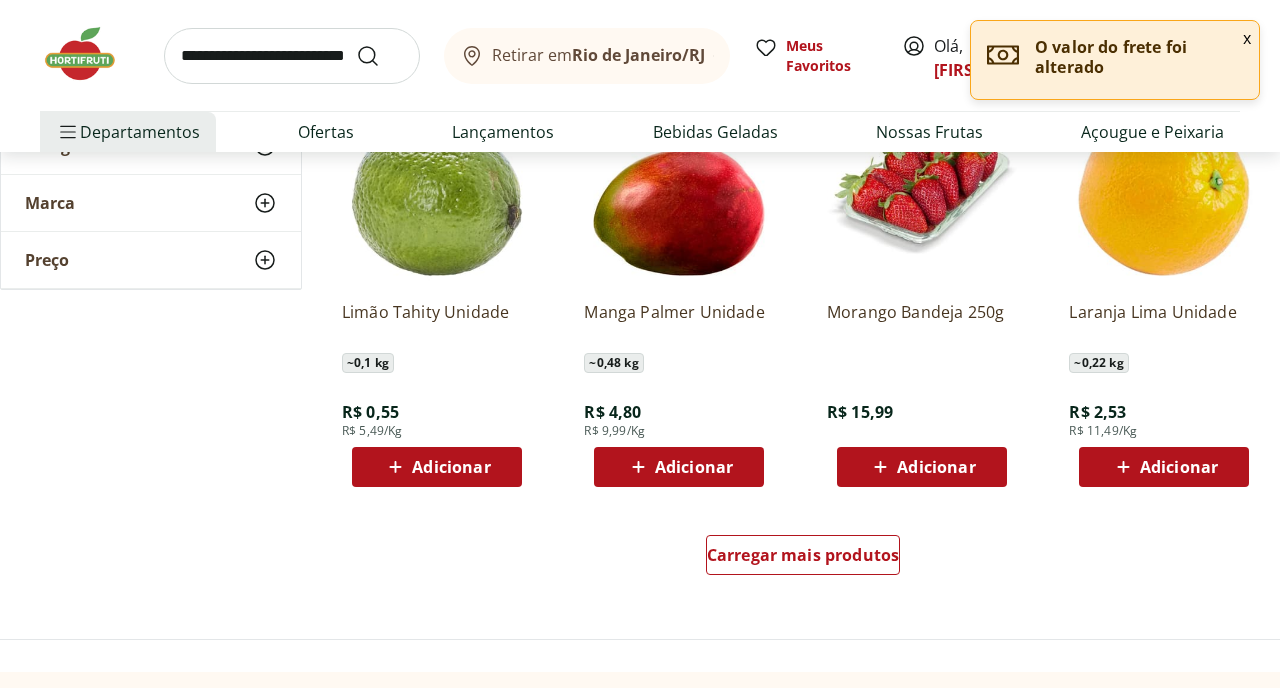 scroll, scrollTop: 2440, scrollLeft: 0, axis: vertical 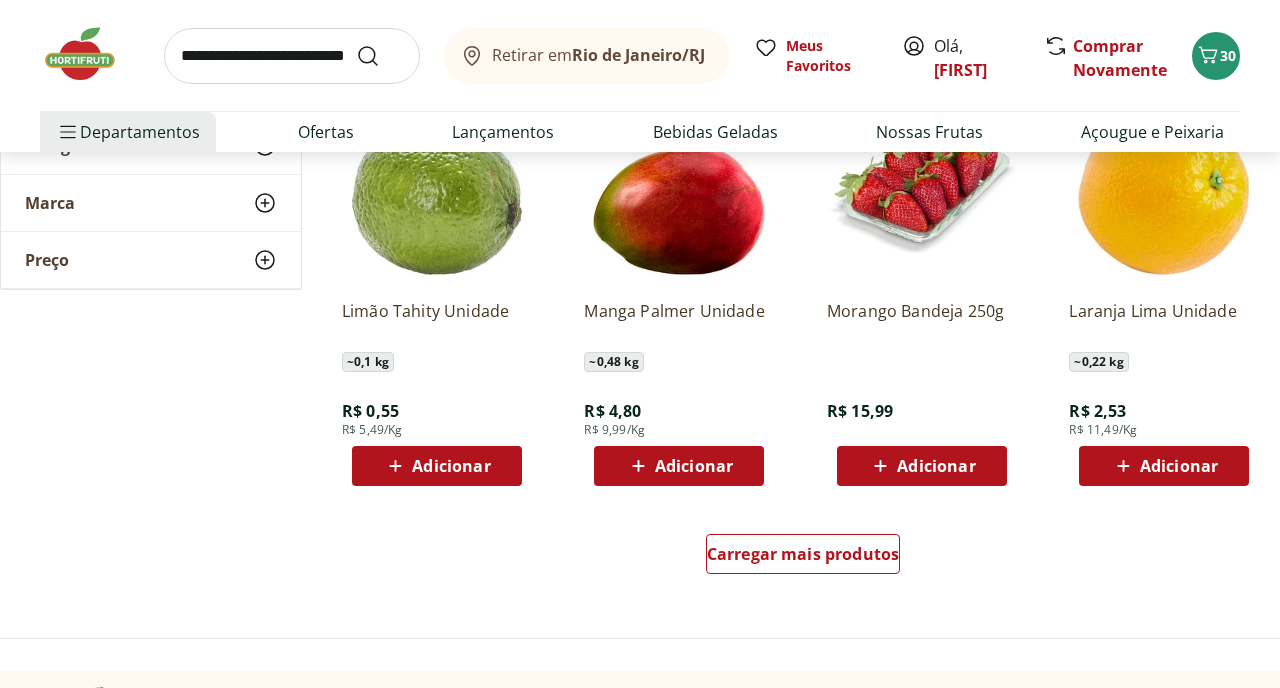 click on "Adicionar" at bounding box center [451, 466] 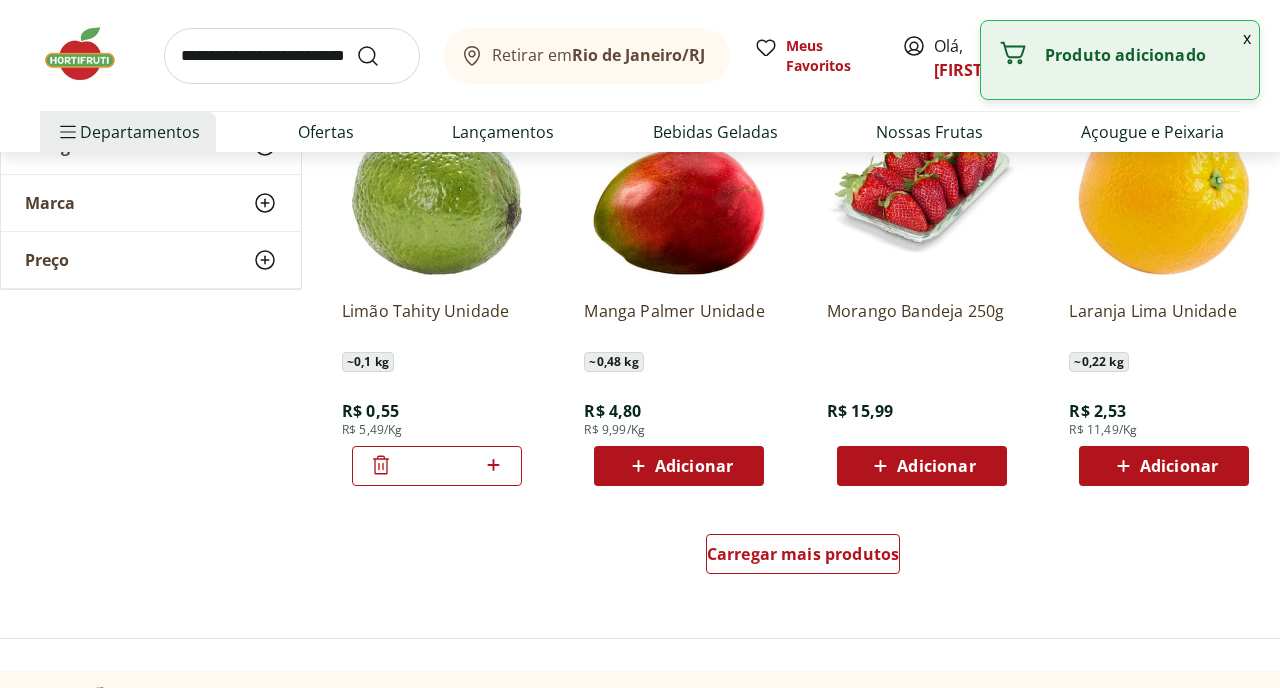 click 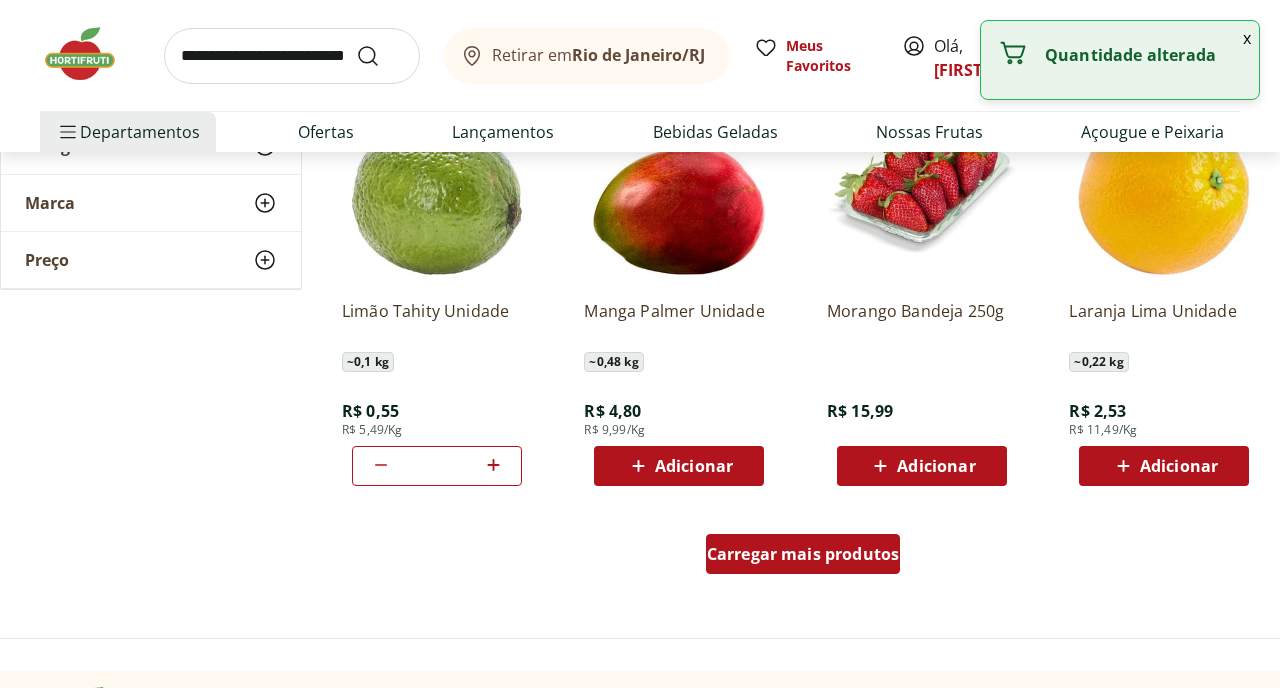 click on "Carregar mais produtos" at bounding box center [803, 554] 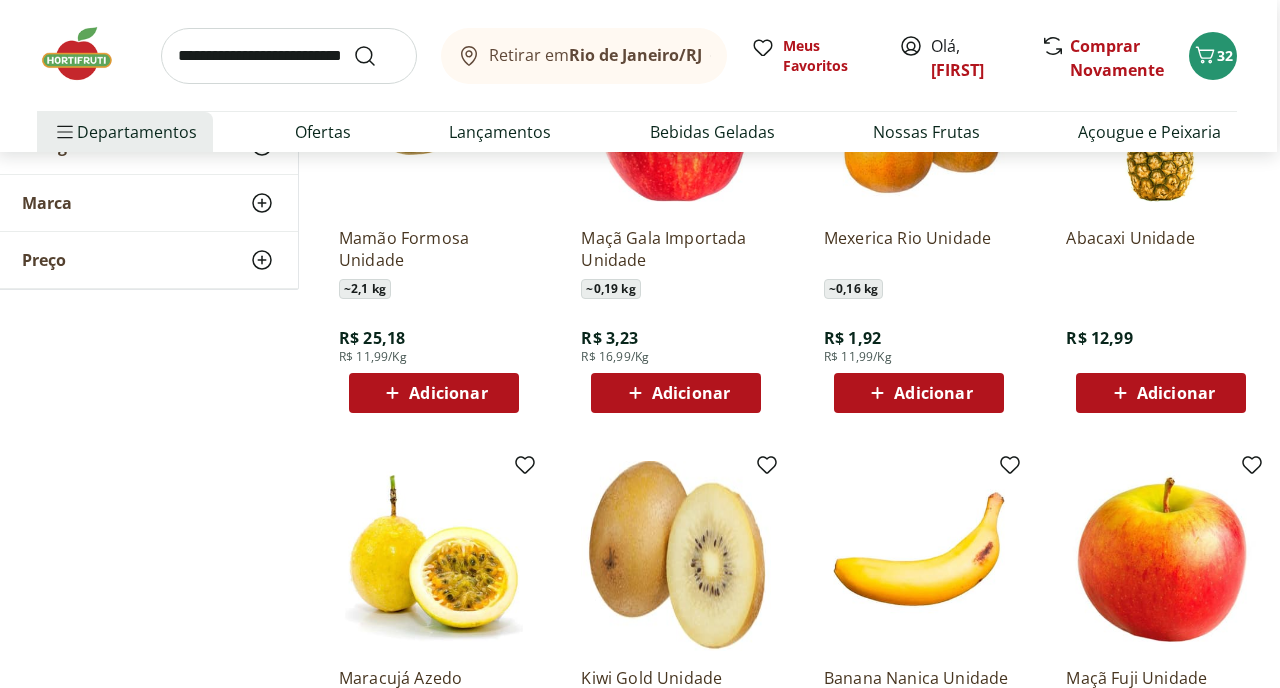 scroll, scrollTop: 2937, scrollLeft: 0, axis: vertical 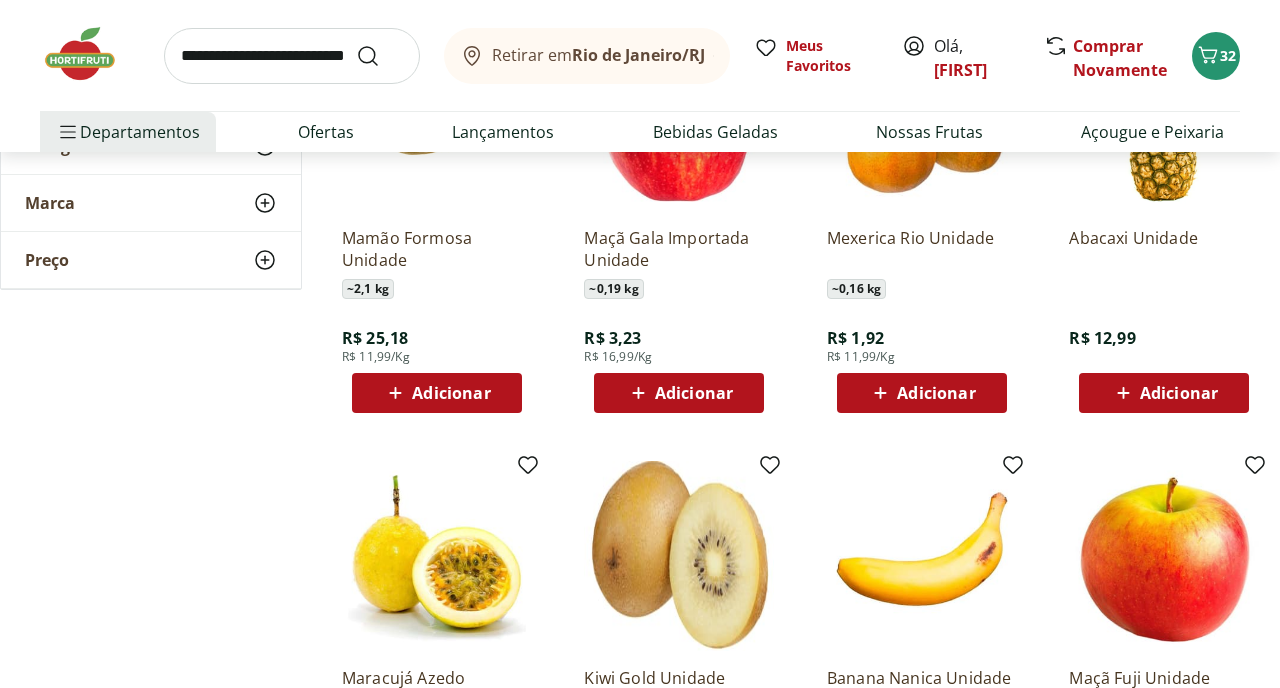 click on "Adicionar" at bounding box center (1179, 393) 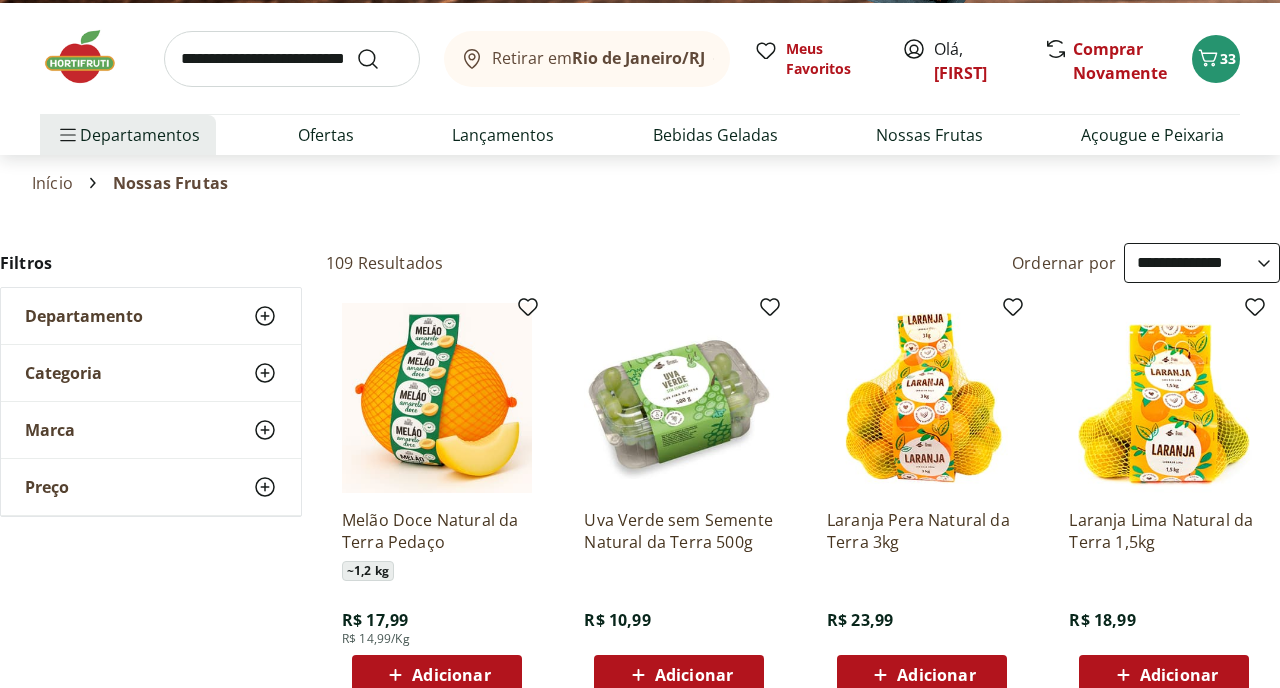 scroll, scrollTop: 0, scrollLeft: 0, axis: both 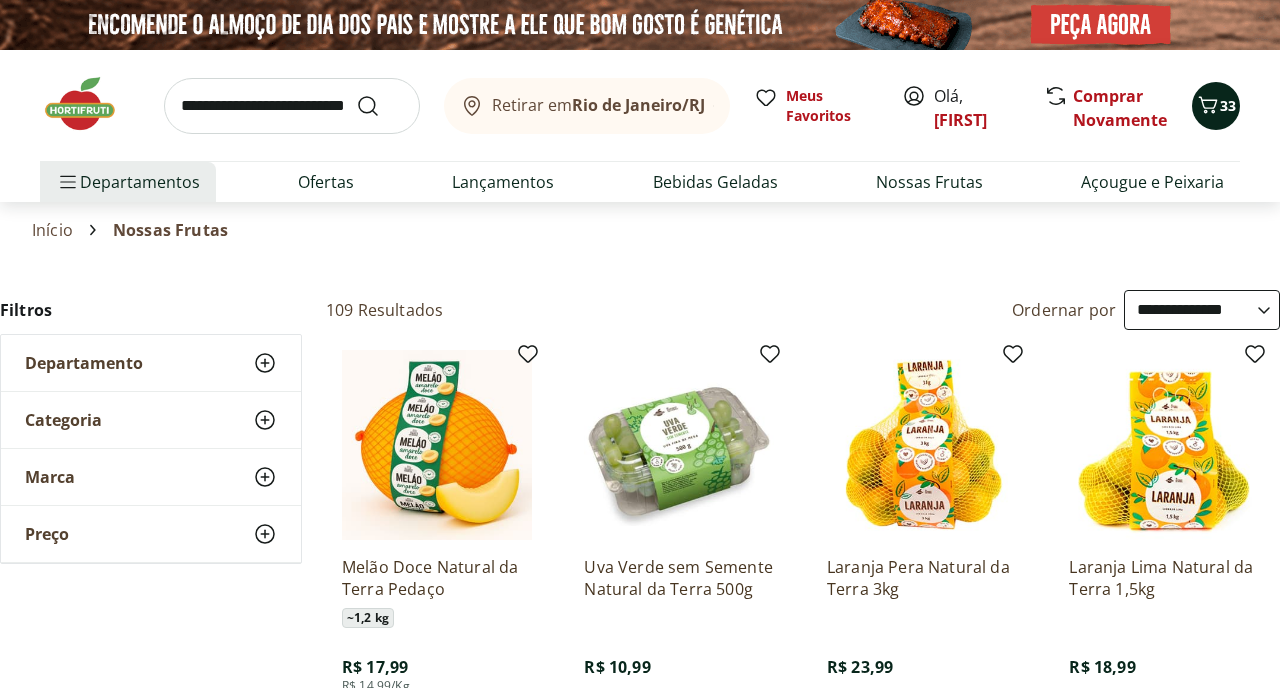click on "33" at bounding box center (1216, 106) 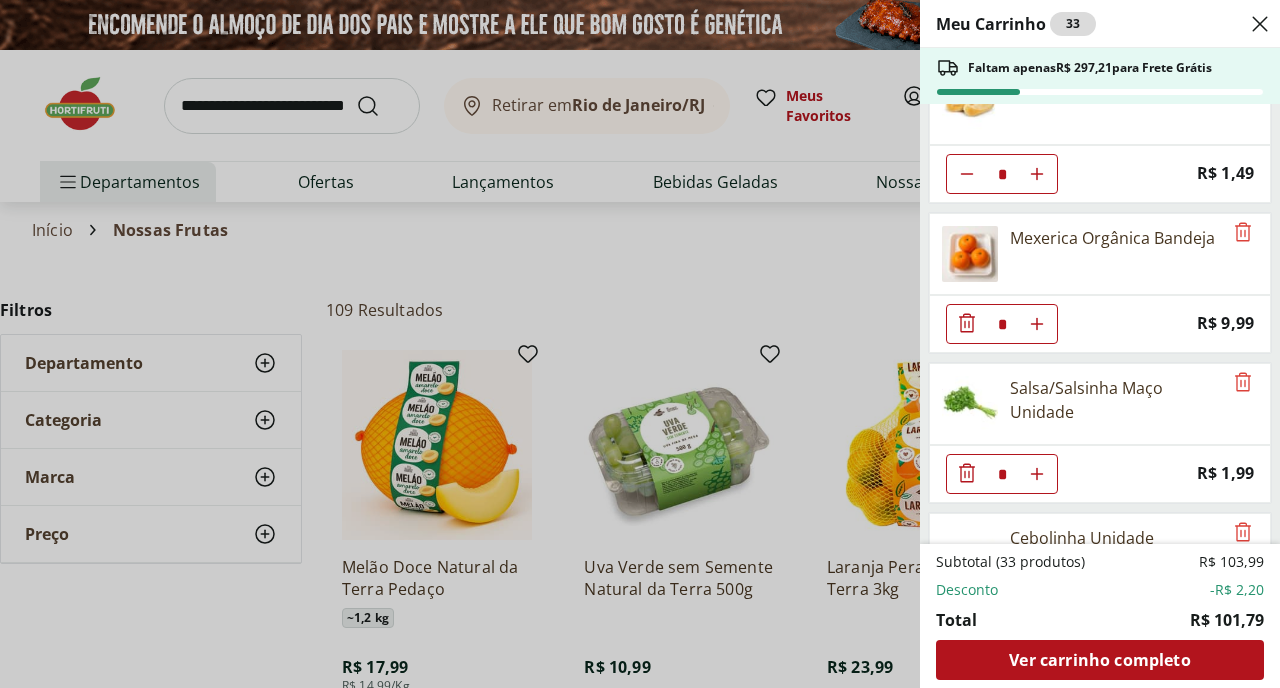 scroll, scrollTop: 1564, scrollLeft: 0, axis: vertical 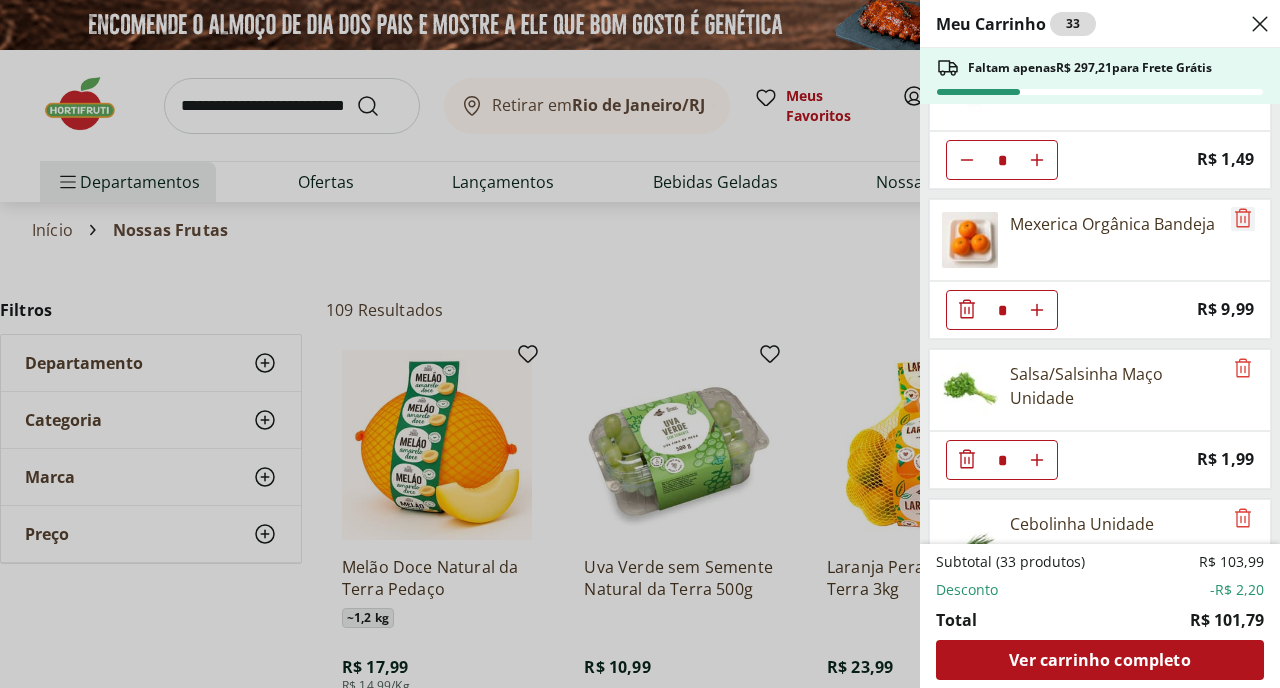 click 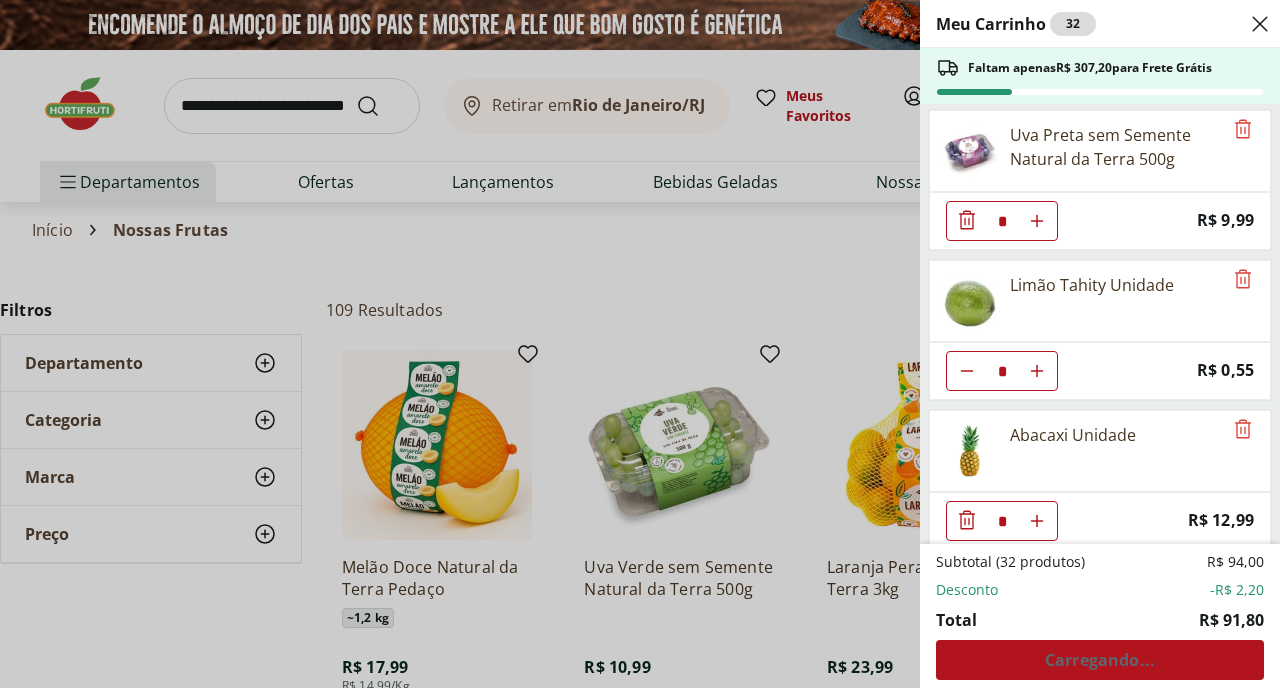 scroll, scrollTop: 2268, scrollLeft: 0, axis: vertical 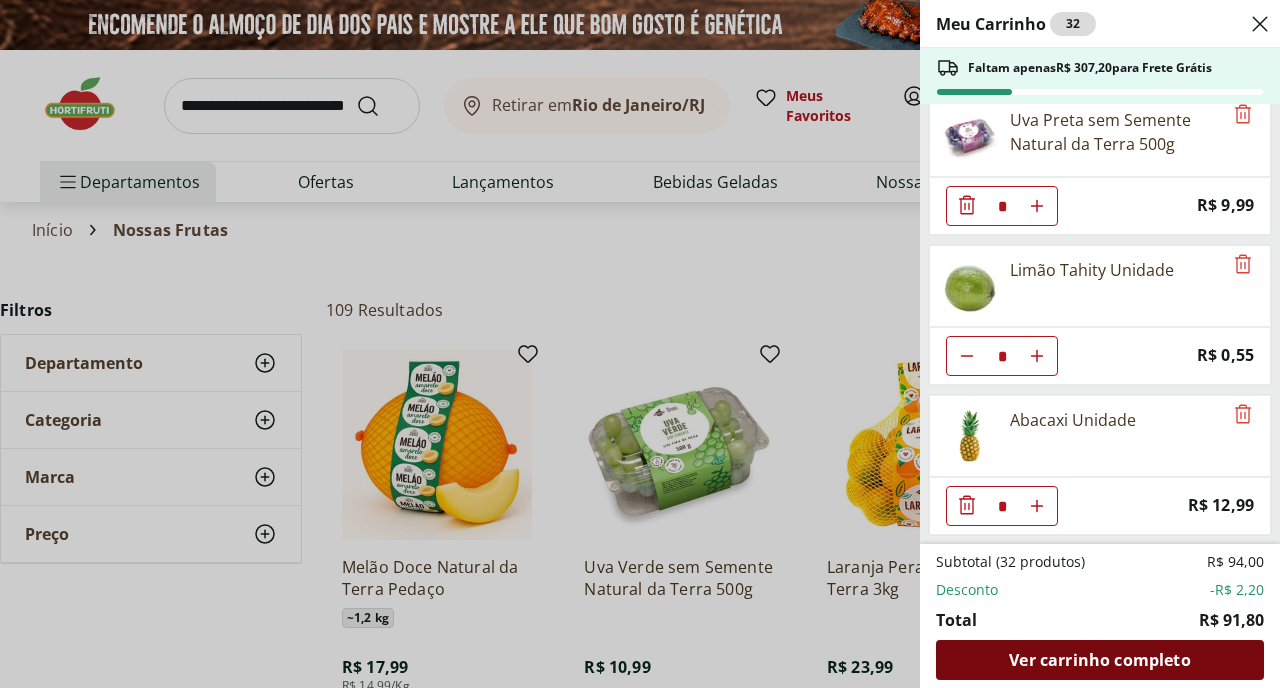 click on "Ver carrinho completo" at bounding box center [1099, 660] 